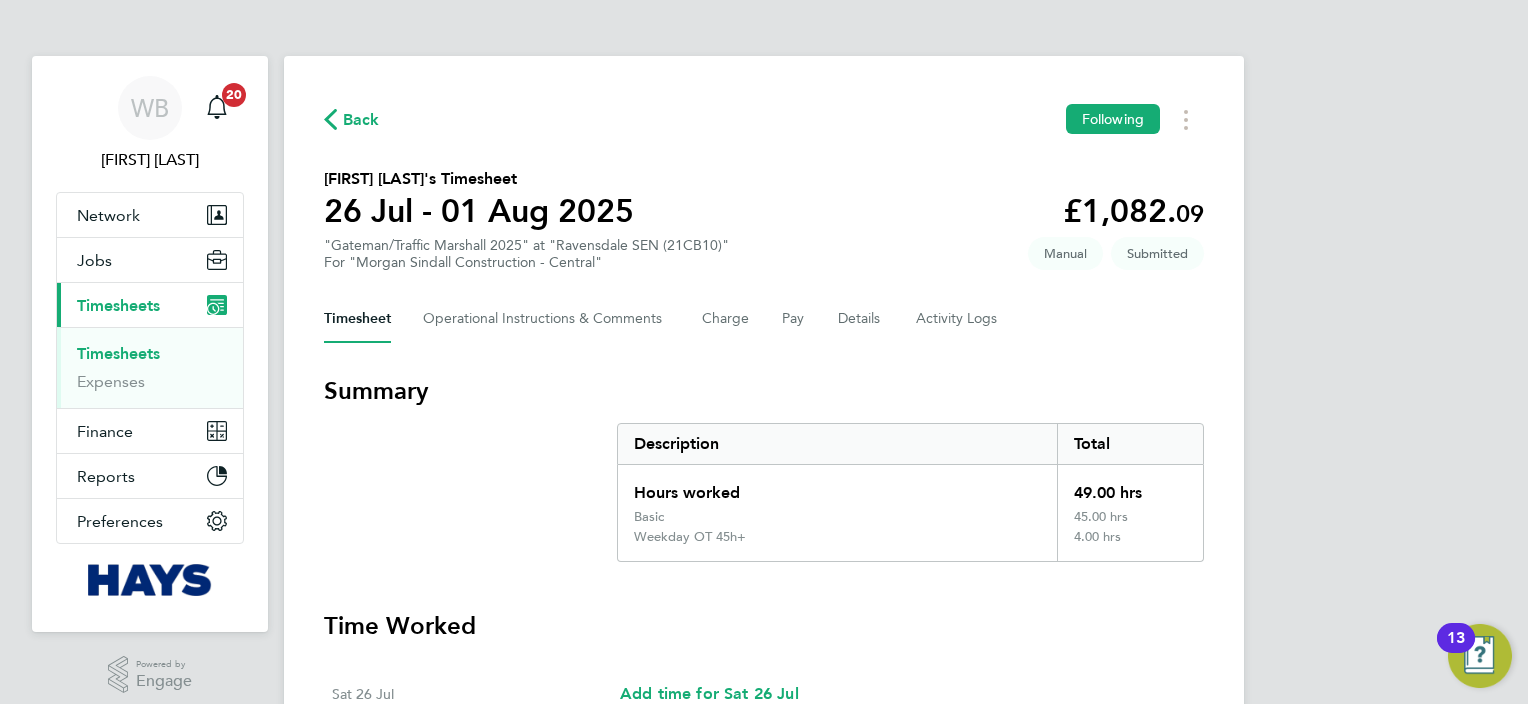 scroll, scrollTop: 221, scrollLeft: 0, axis: vertical 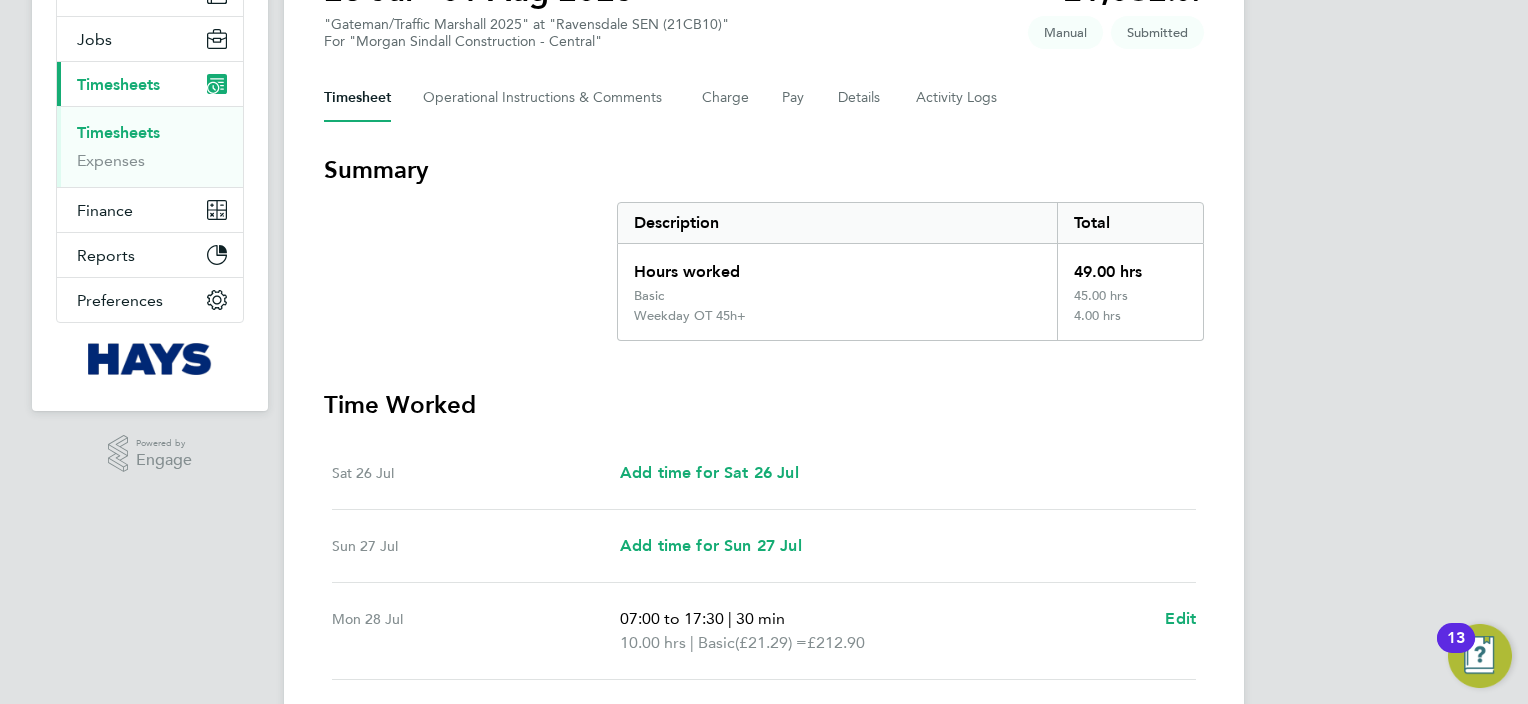 click on "Timesheets" at bounding box center (118, 132) 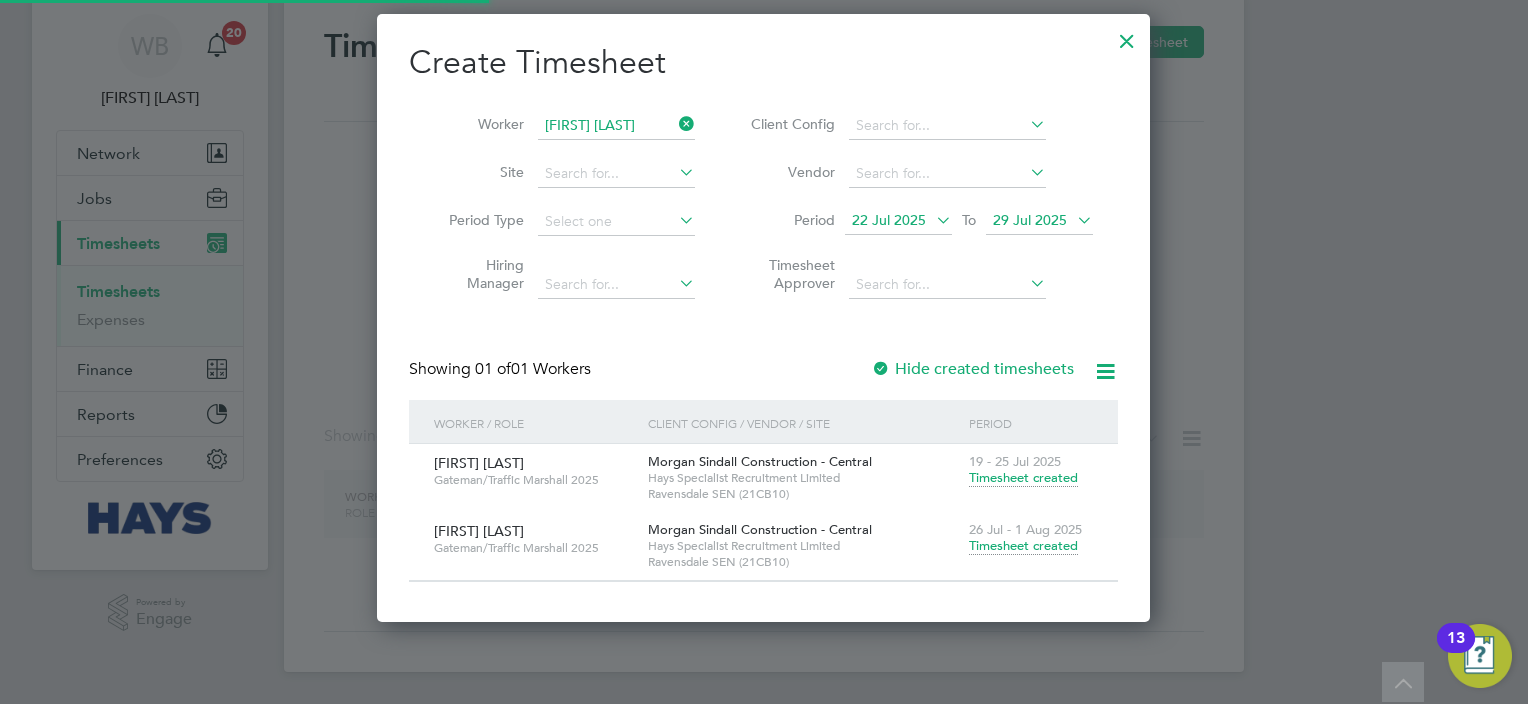 scroll, scrollTop: 0, scrollLeft: 0, axis: both 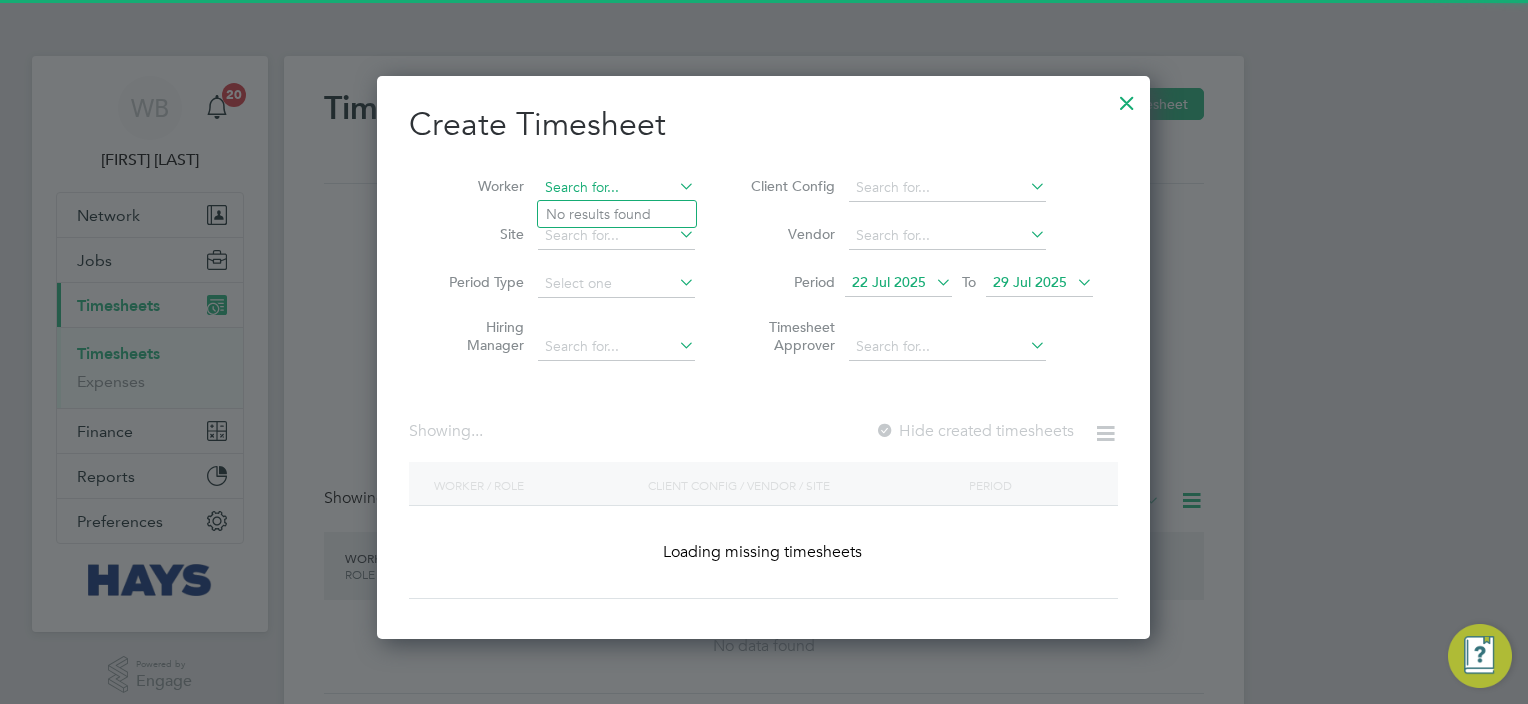 click at bounding box center [616, 188] 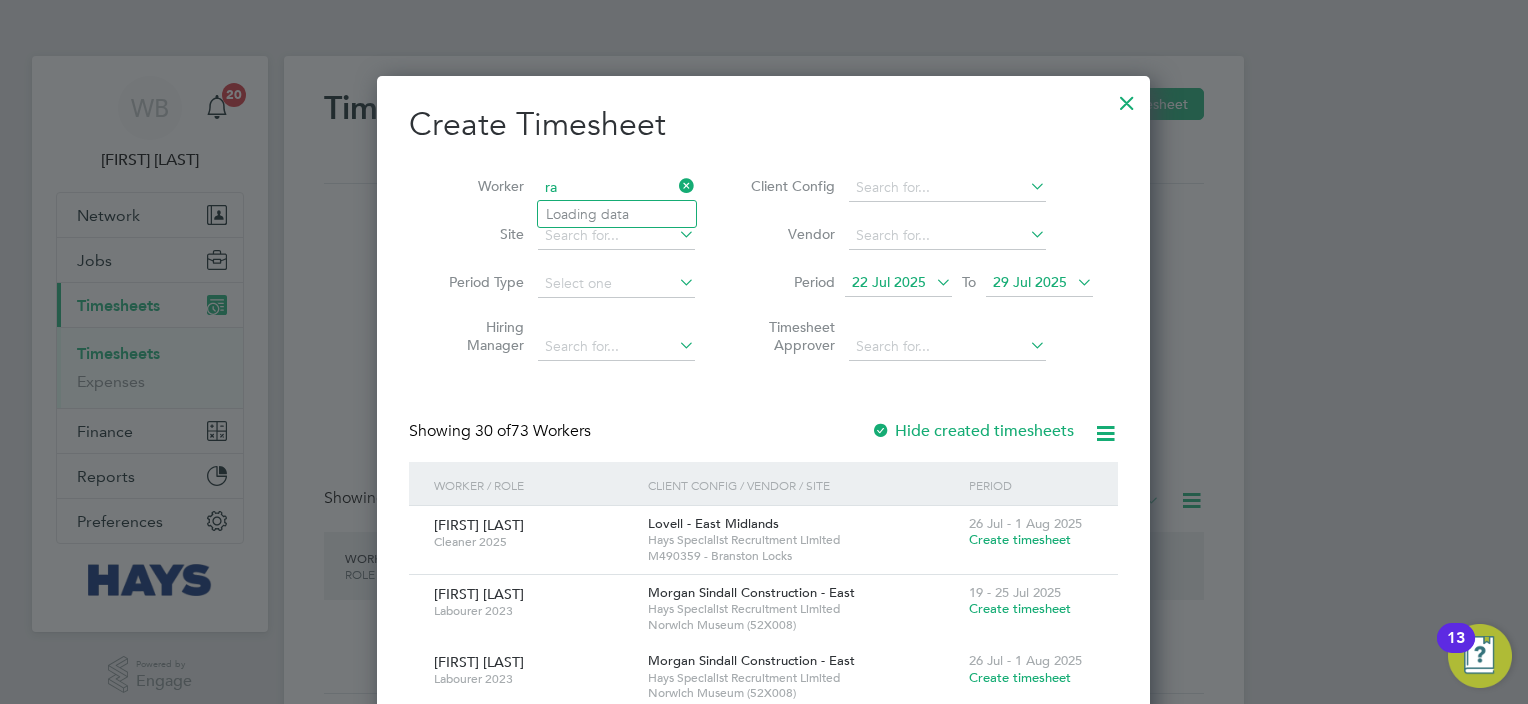 scroll, scrollTop: 9, scrollLeft: 10, axis: both 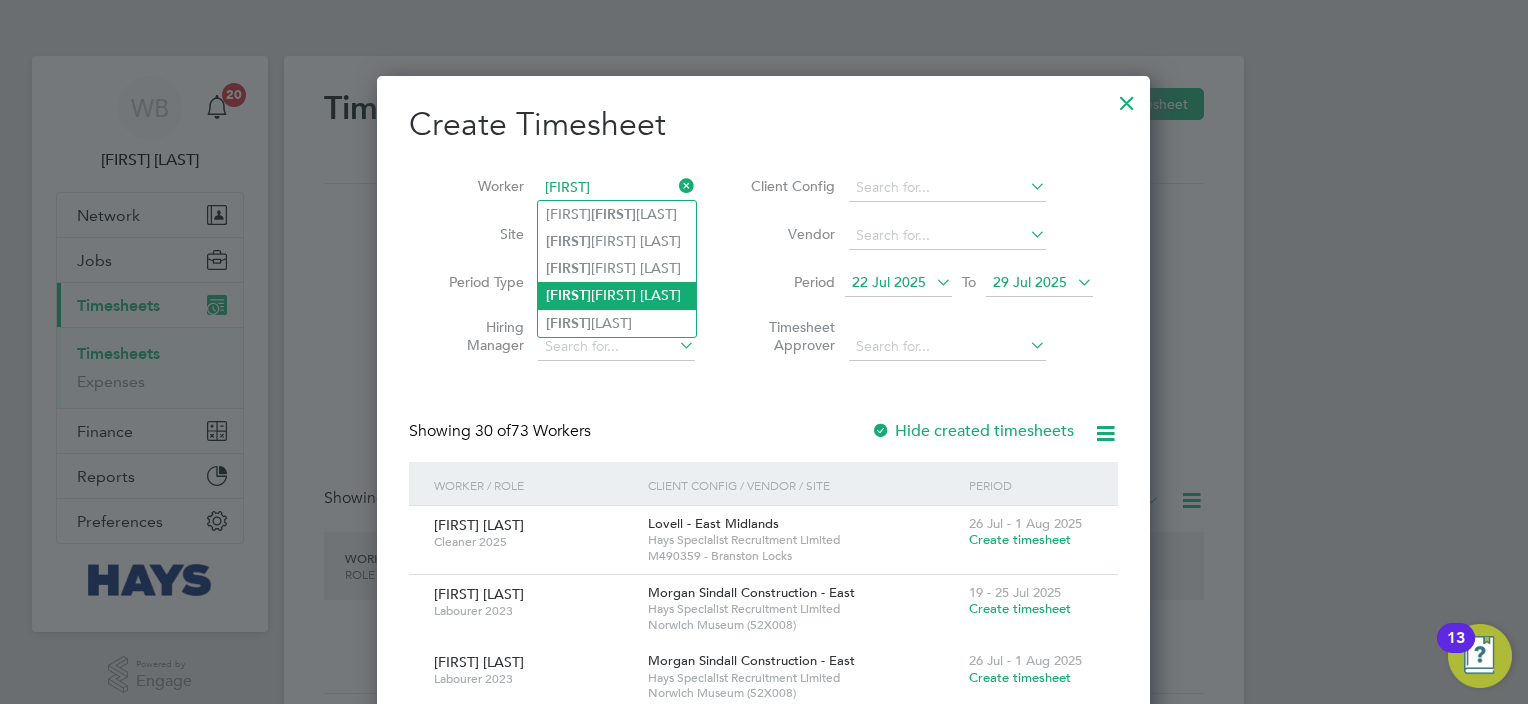 click on "[FIRST] [LAST]" 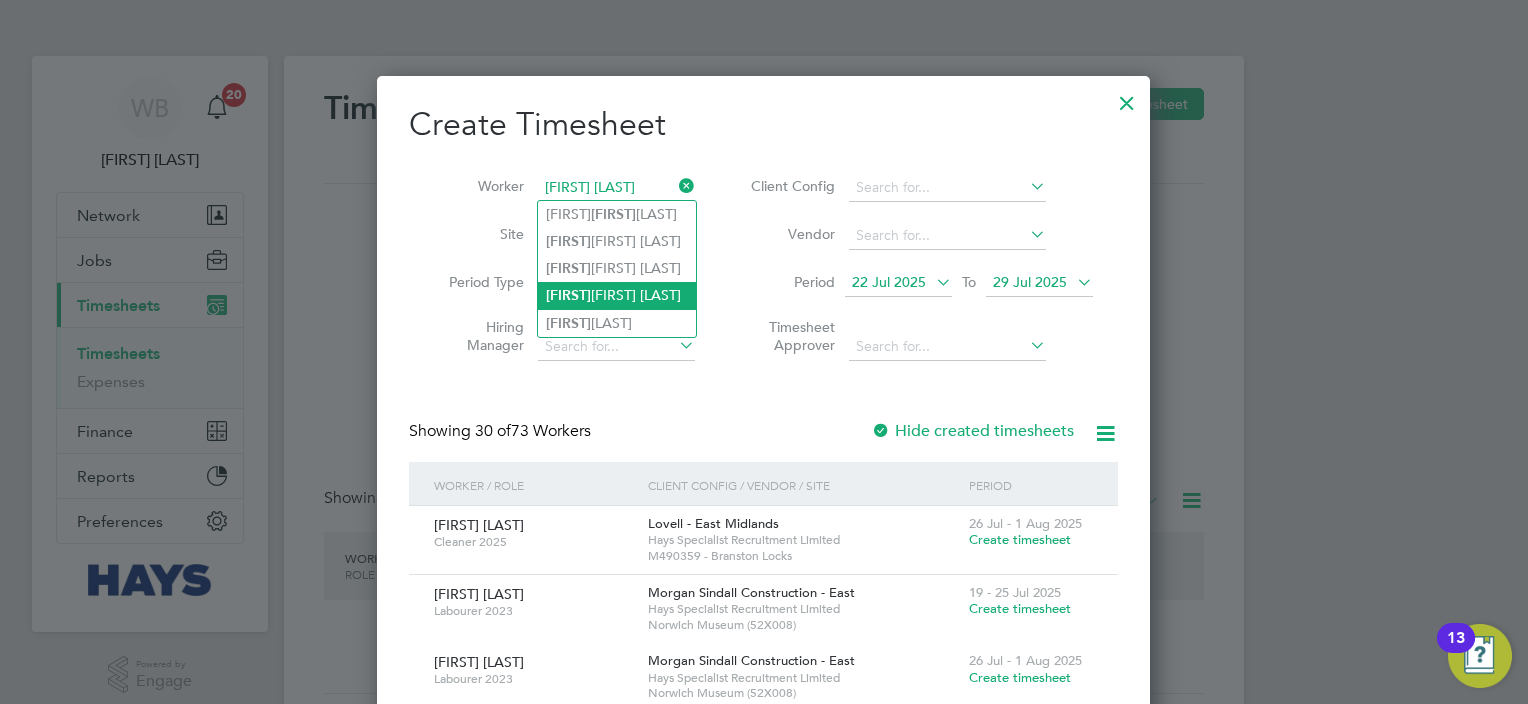 scroll, scrollTop: 10, scrollLeft: 10, axis: both 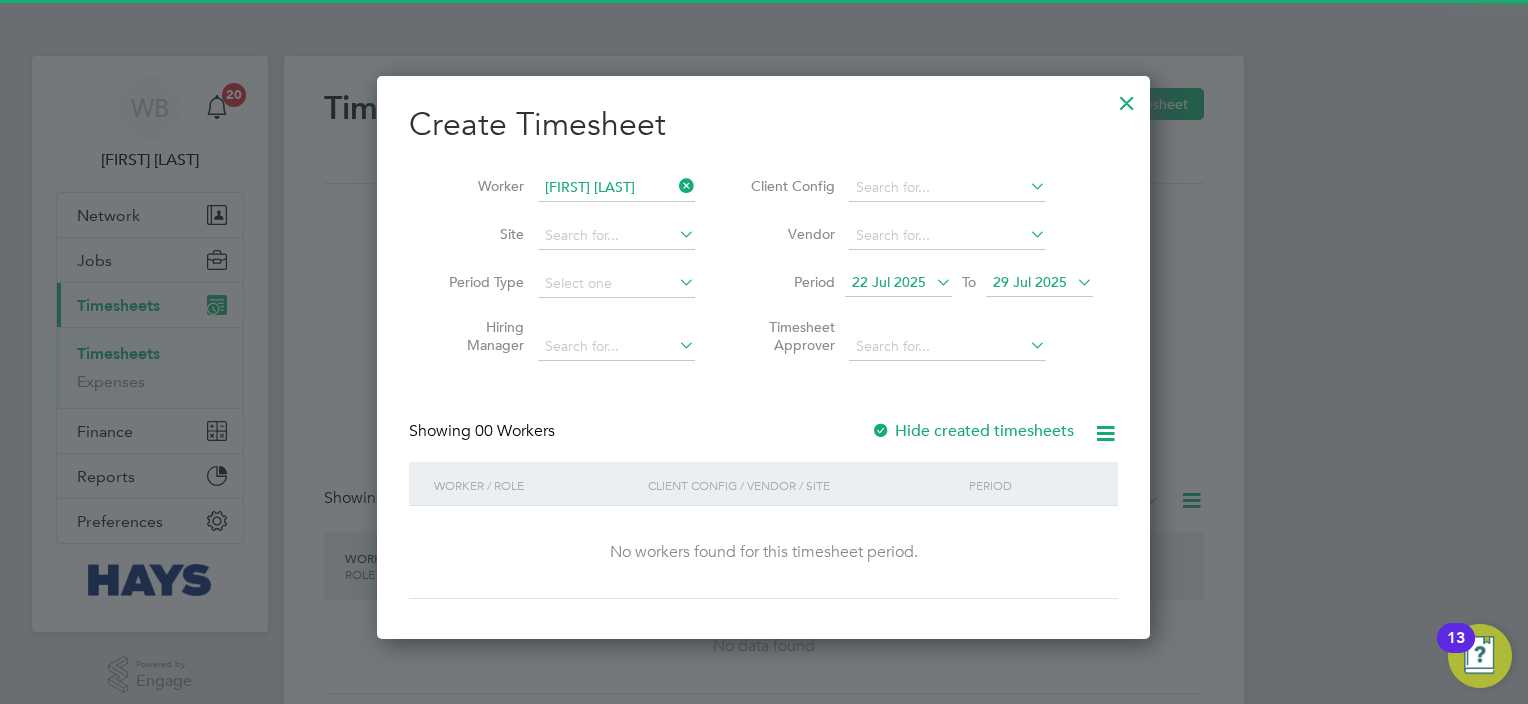 click on "Hide created timesheets" at bounding box center [972, 431] 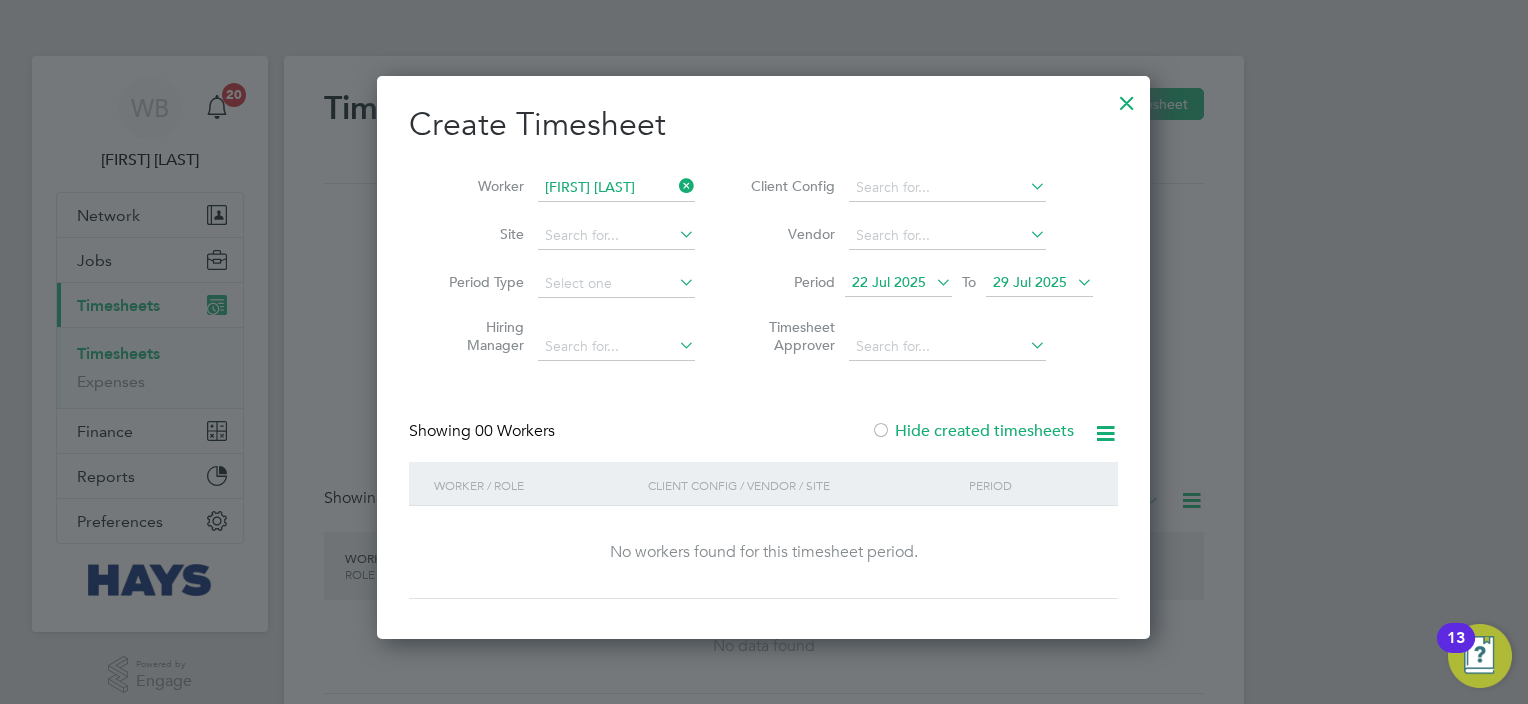 scroll, scrollTop: 10, scrollLeft: 10, axis: both 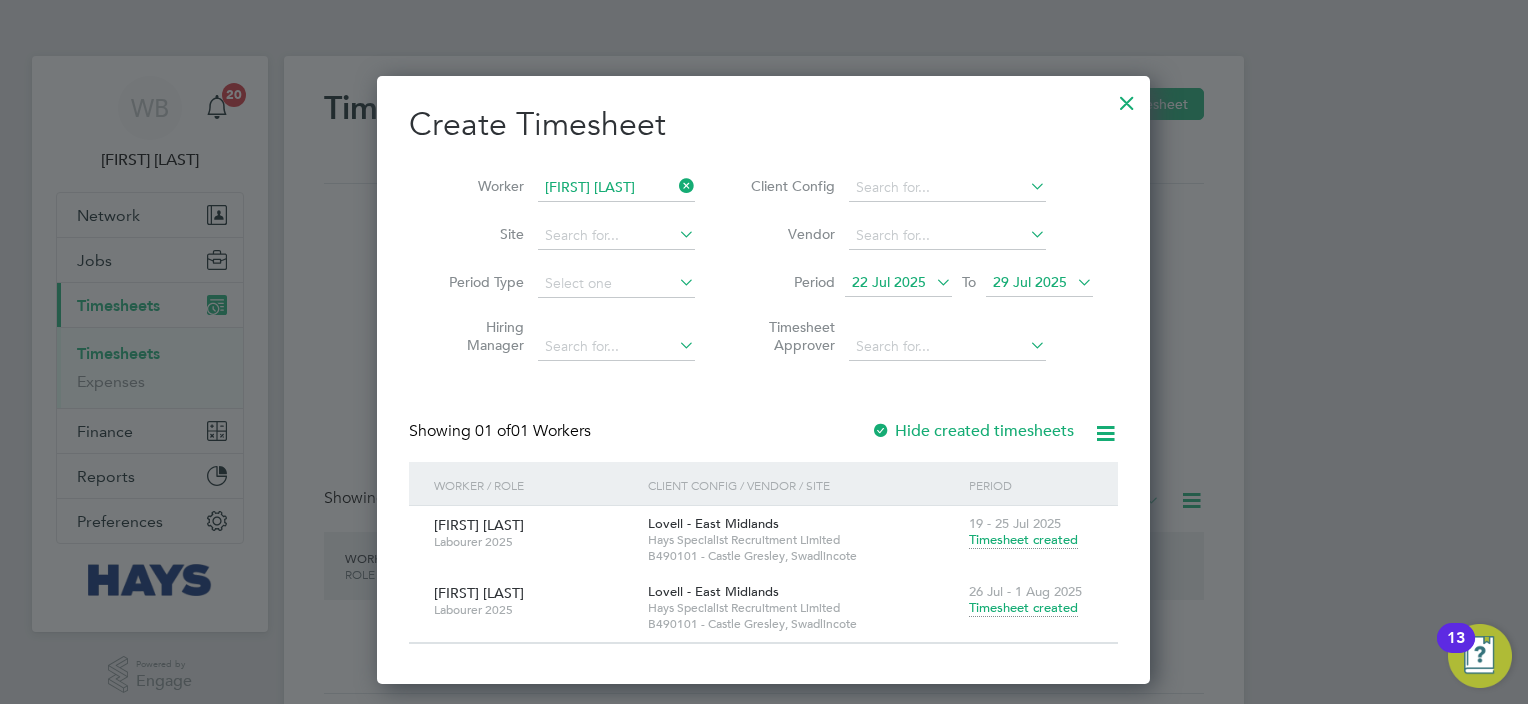 click on "Timesheet created" at bounding box center (1023, 608) 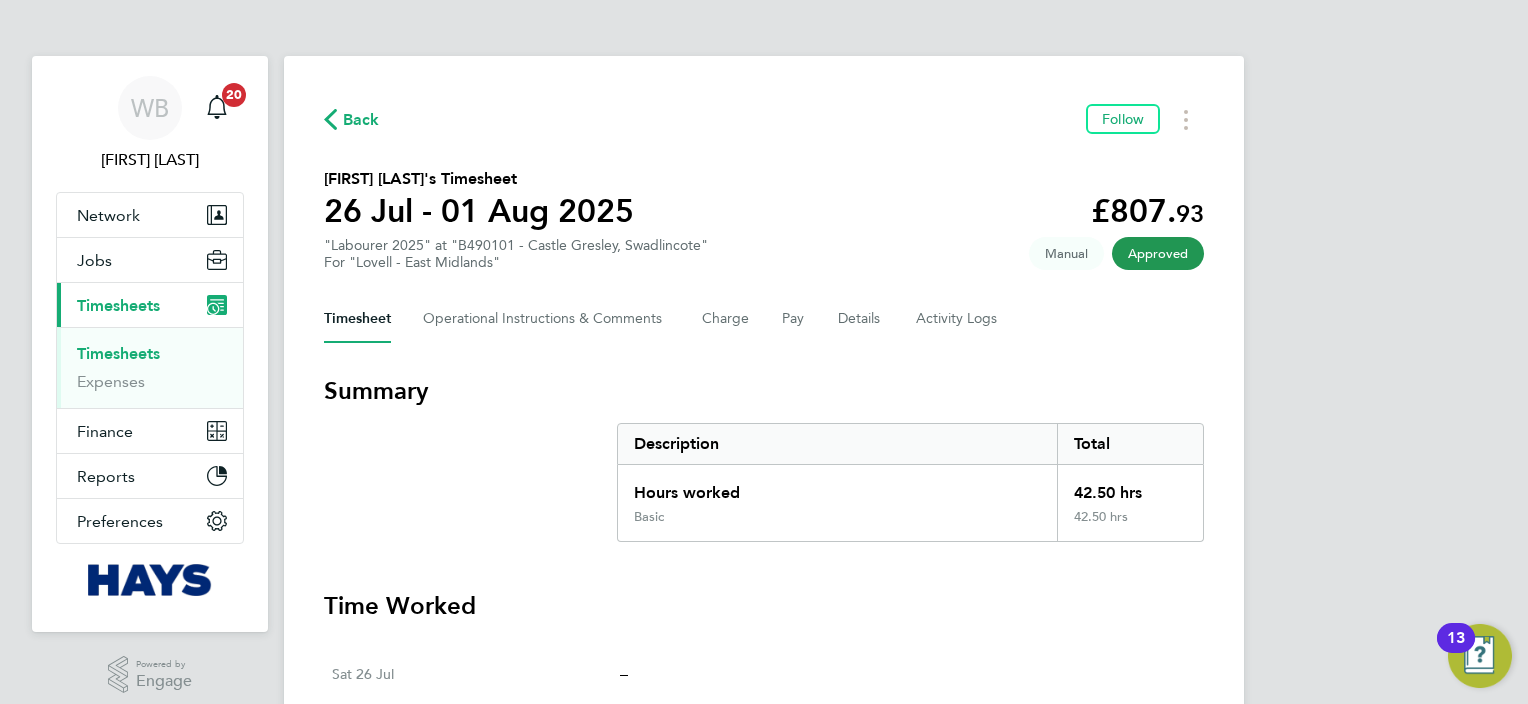 click on "Back" 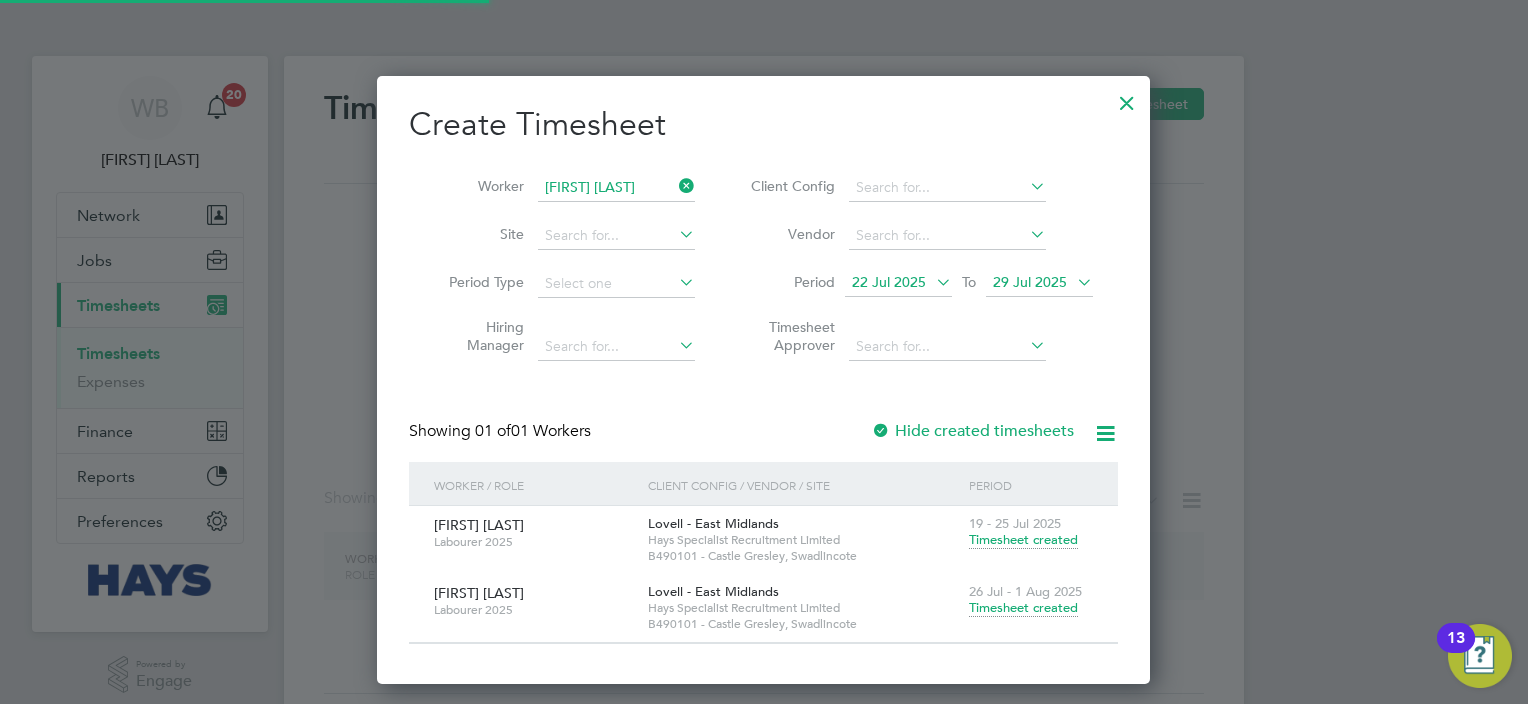 scroll, scrollTop: 606, scrollLeft: 774, axis: both 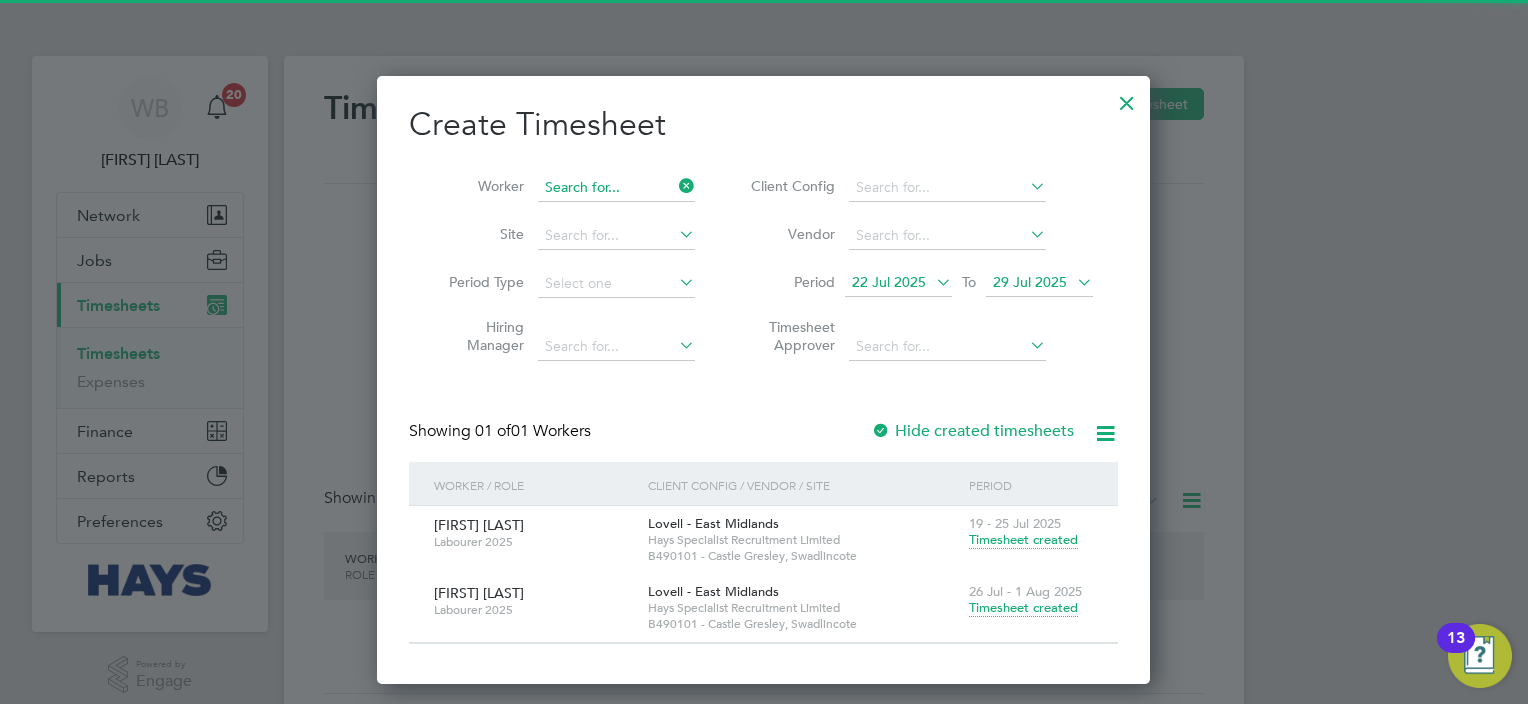 click at bounding box center [616, 188] 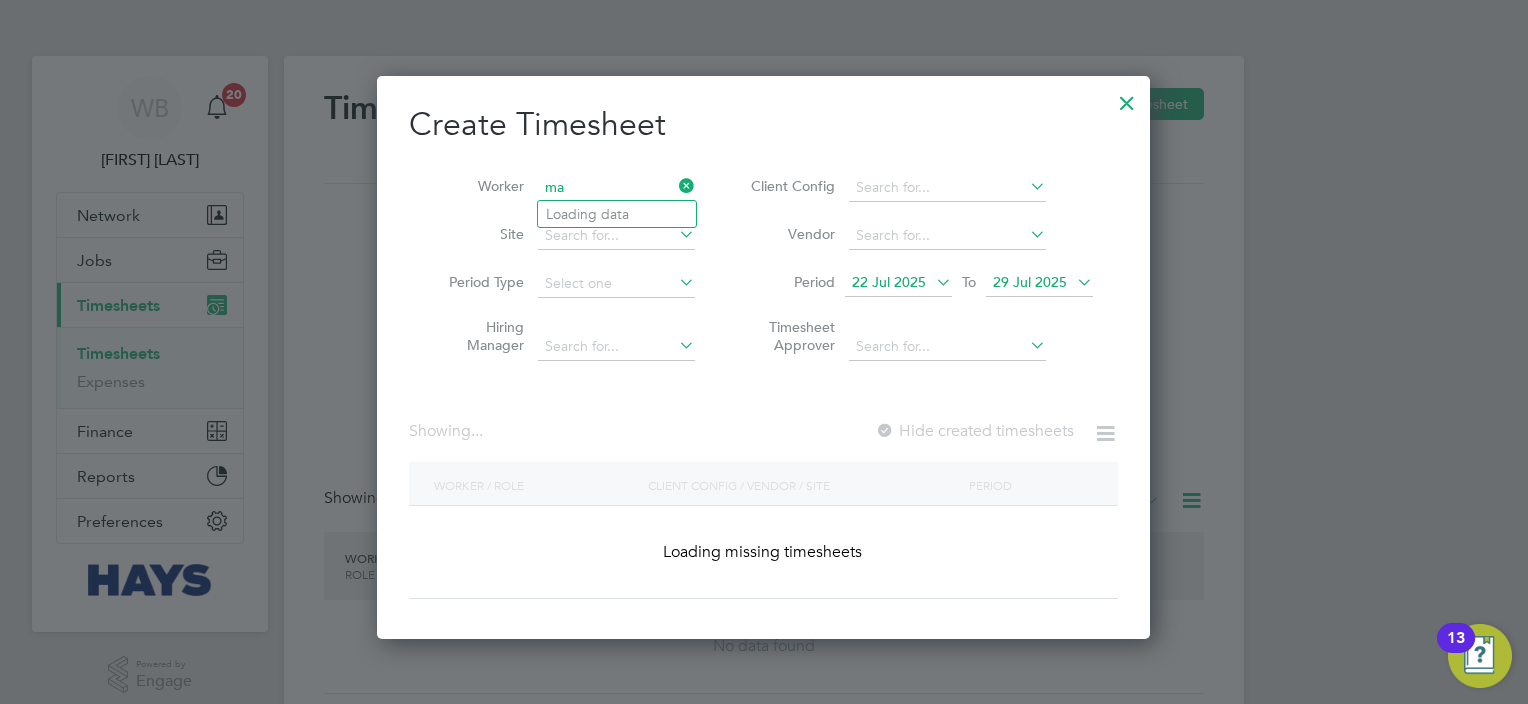 scroll, scrollTop: 9, scrollLeft: 10, axis: both 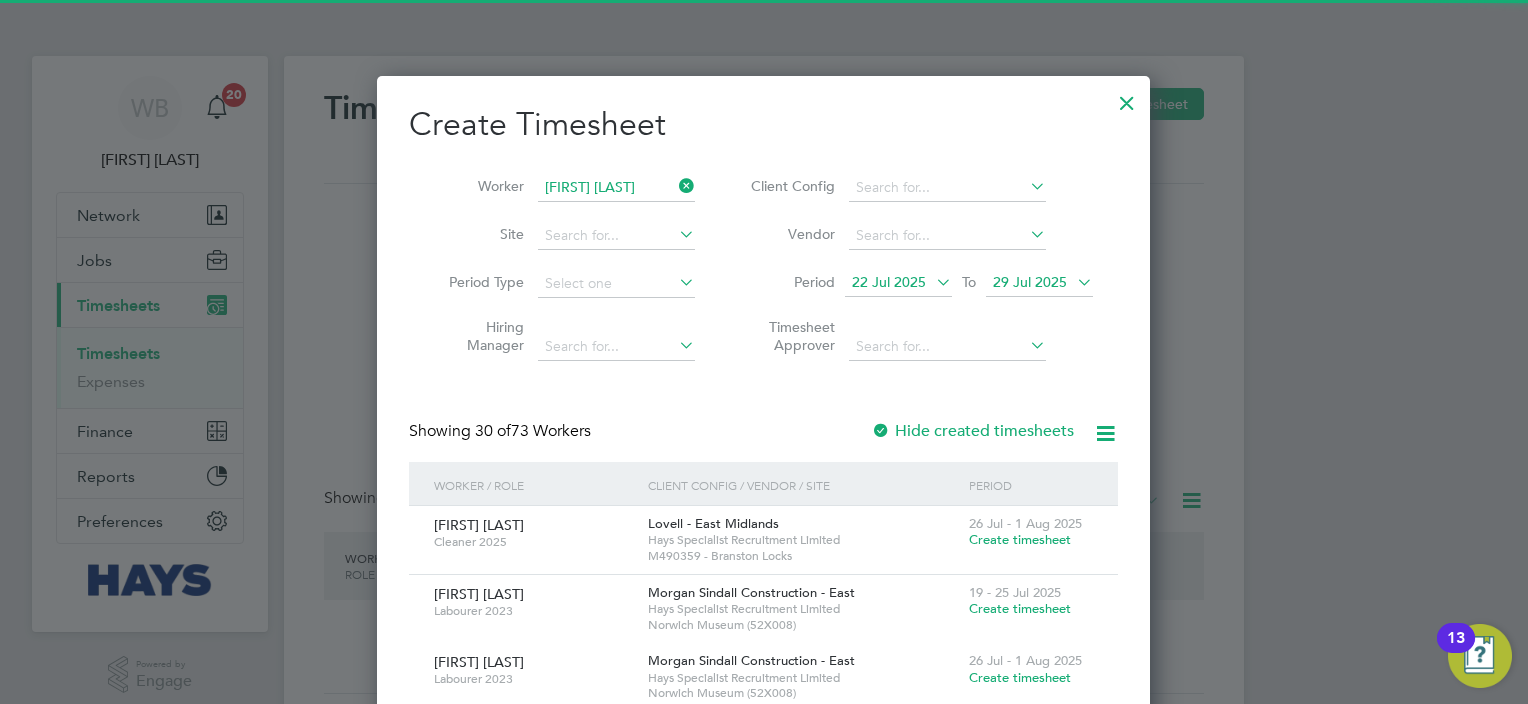click on "[FIRST]   [LAST]" 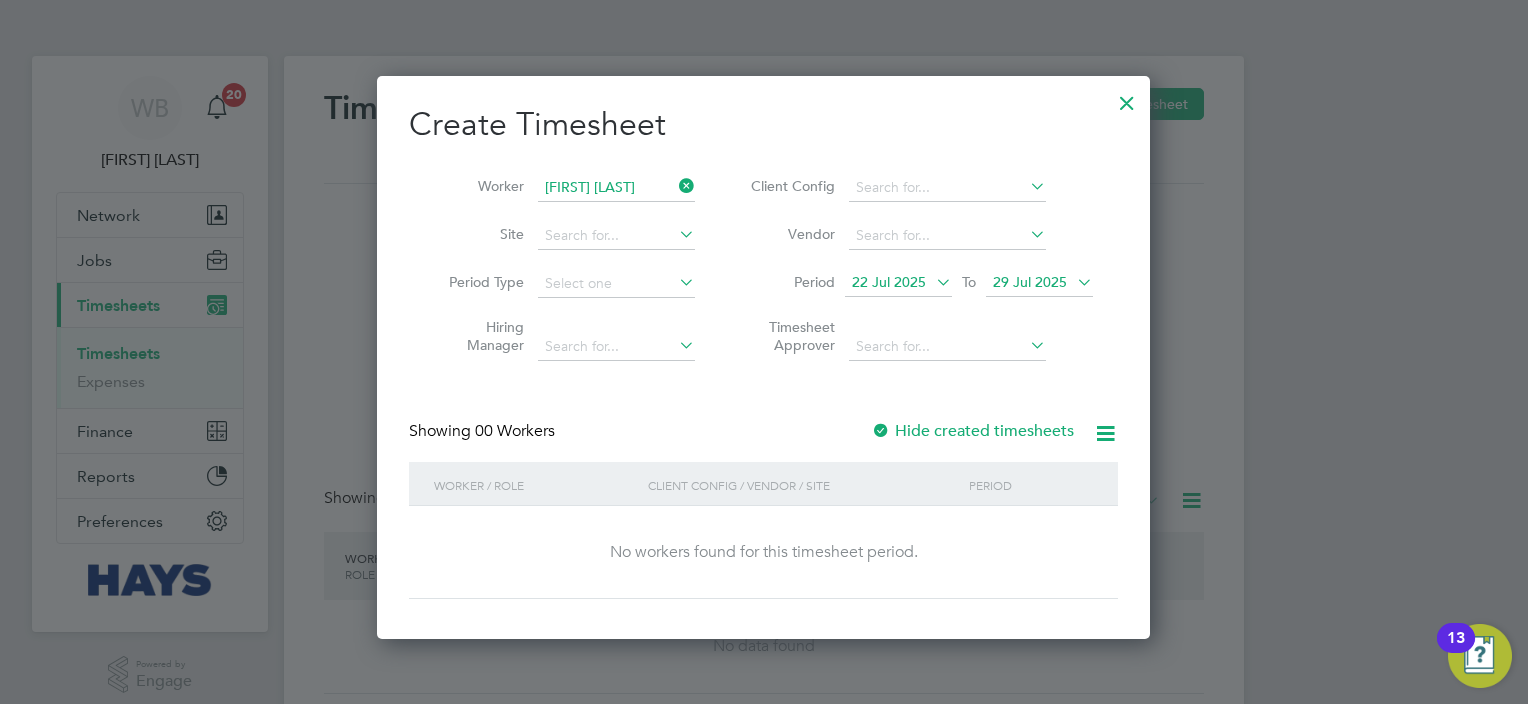 scroll, scrollTop: 10, scrollLeft: 10, axis: both 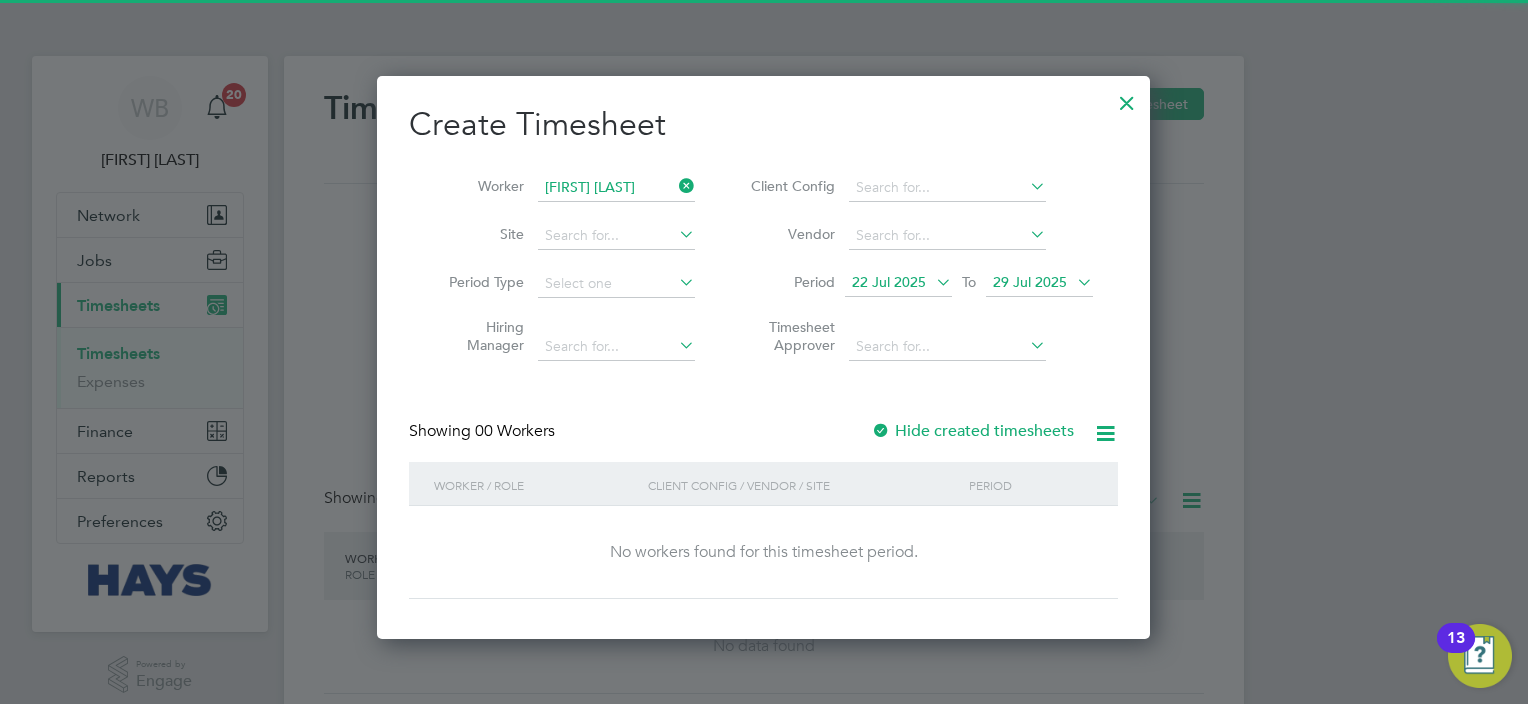 click on "Hide created timesheets" at bounding box center [972, 431] 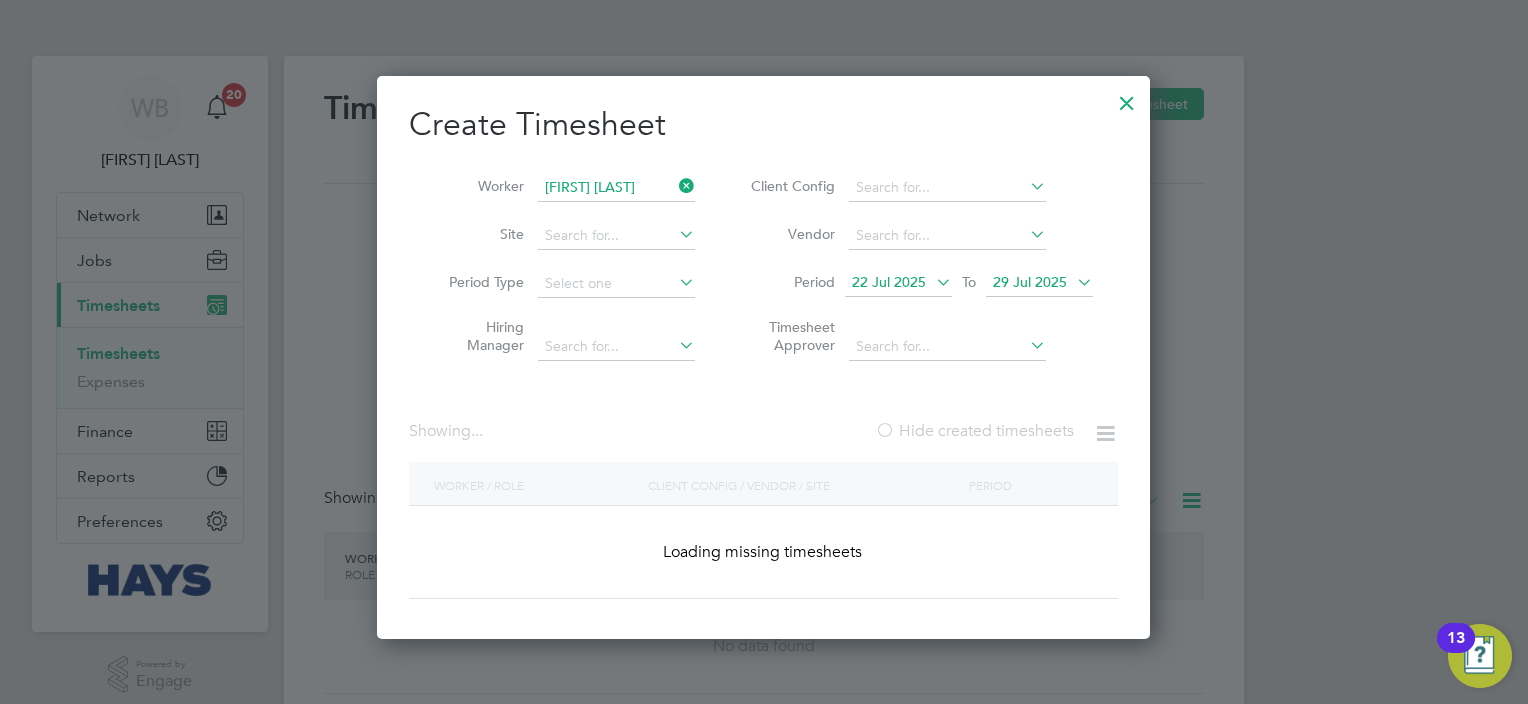 scroll, scrollTop: 10, scrollLeft: 10, axis: both 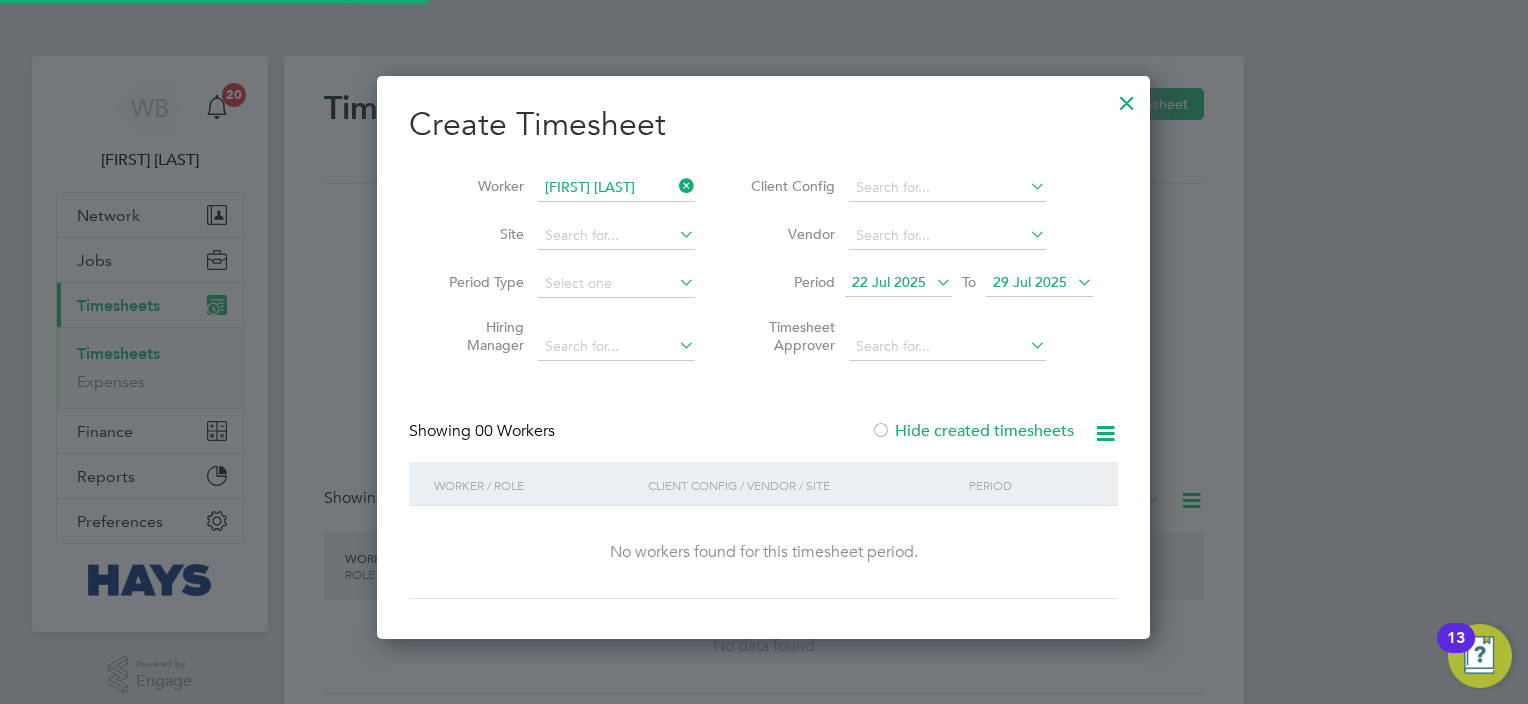 click on "Hide created timesheets" at bounding box center (972, 431) 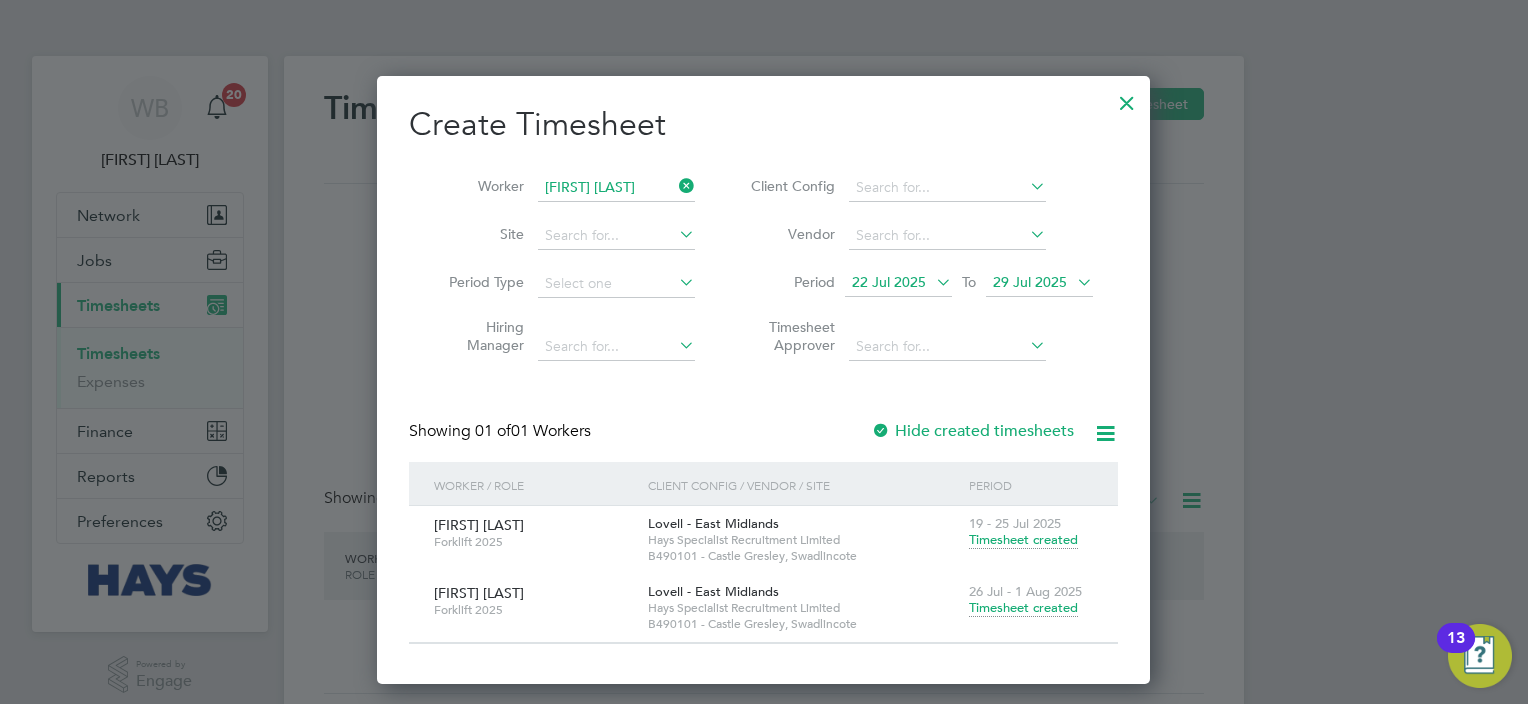 click on "Timesheet created" at bounding box center [1023, 608] 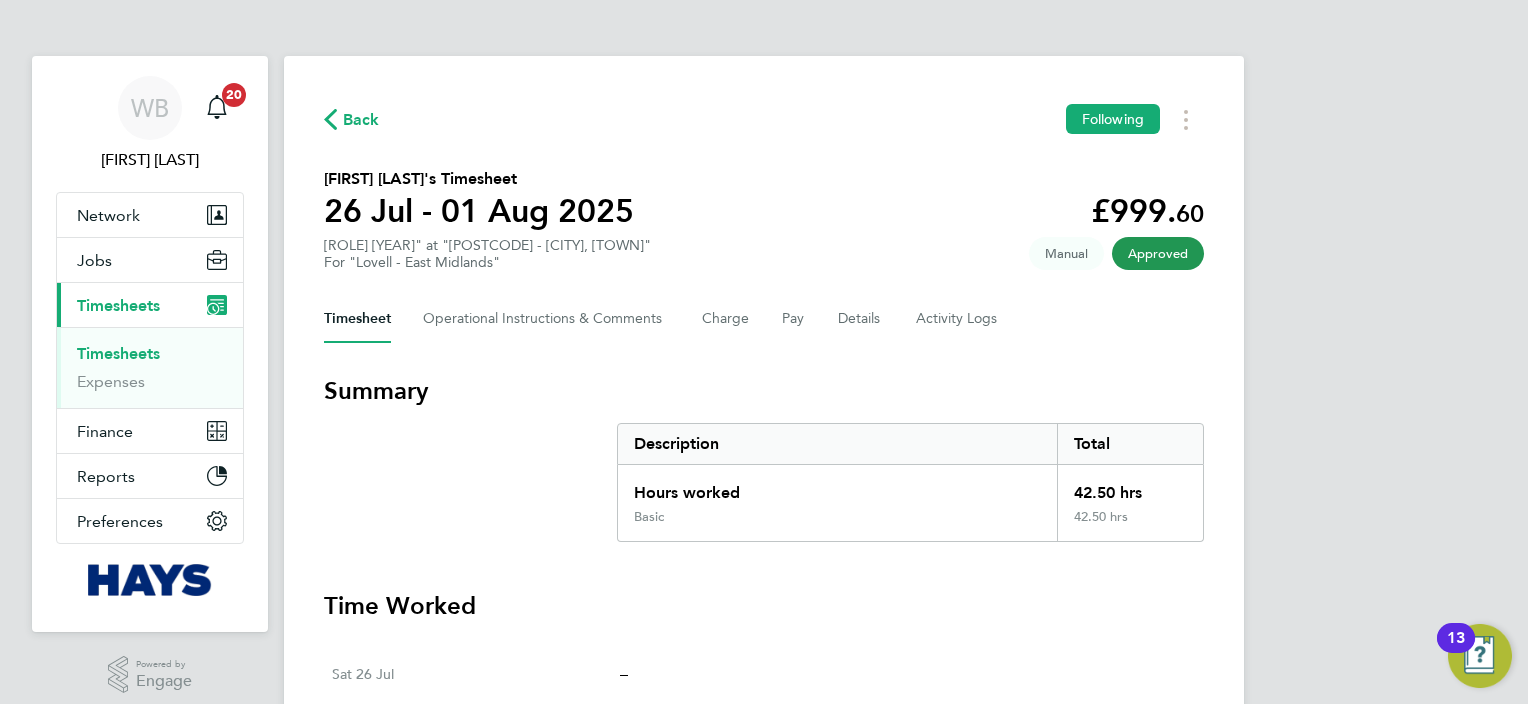 click on "Back" 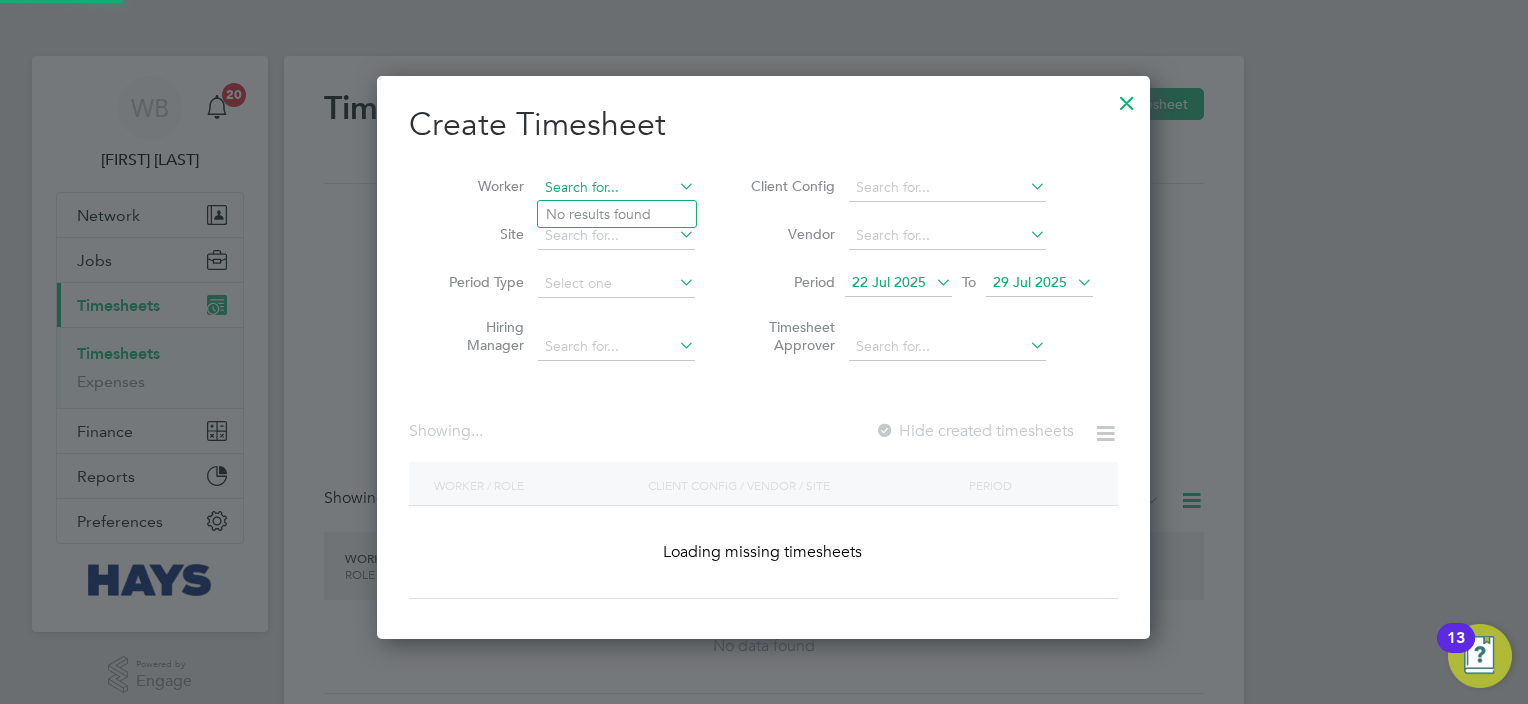 click at bounding box center [616, 188] 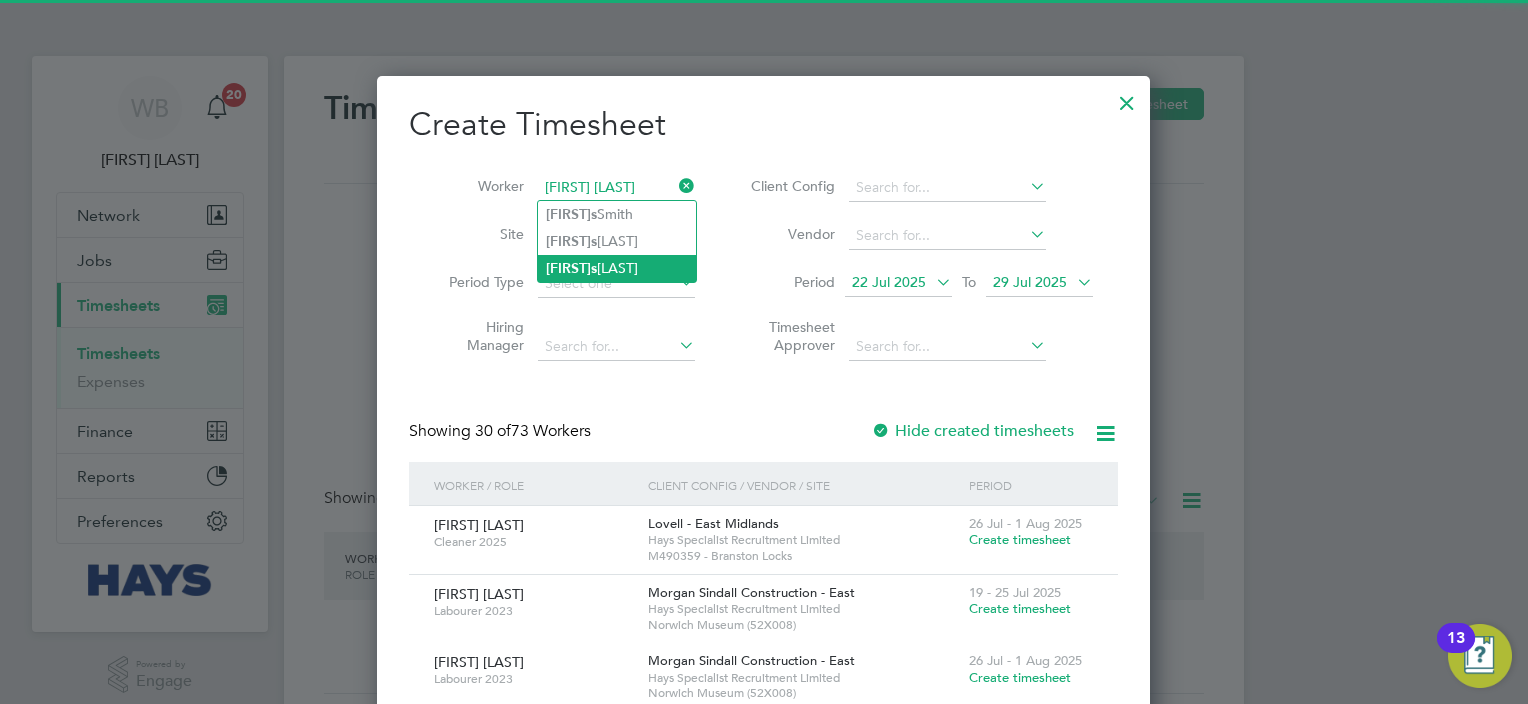 click on "[FIRST]   [LAST]" 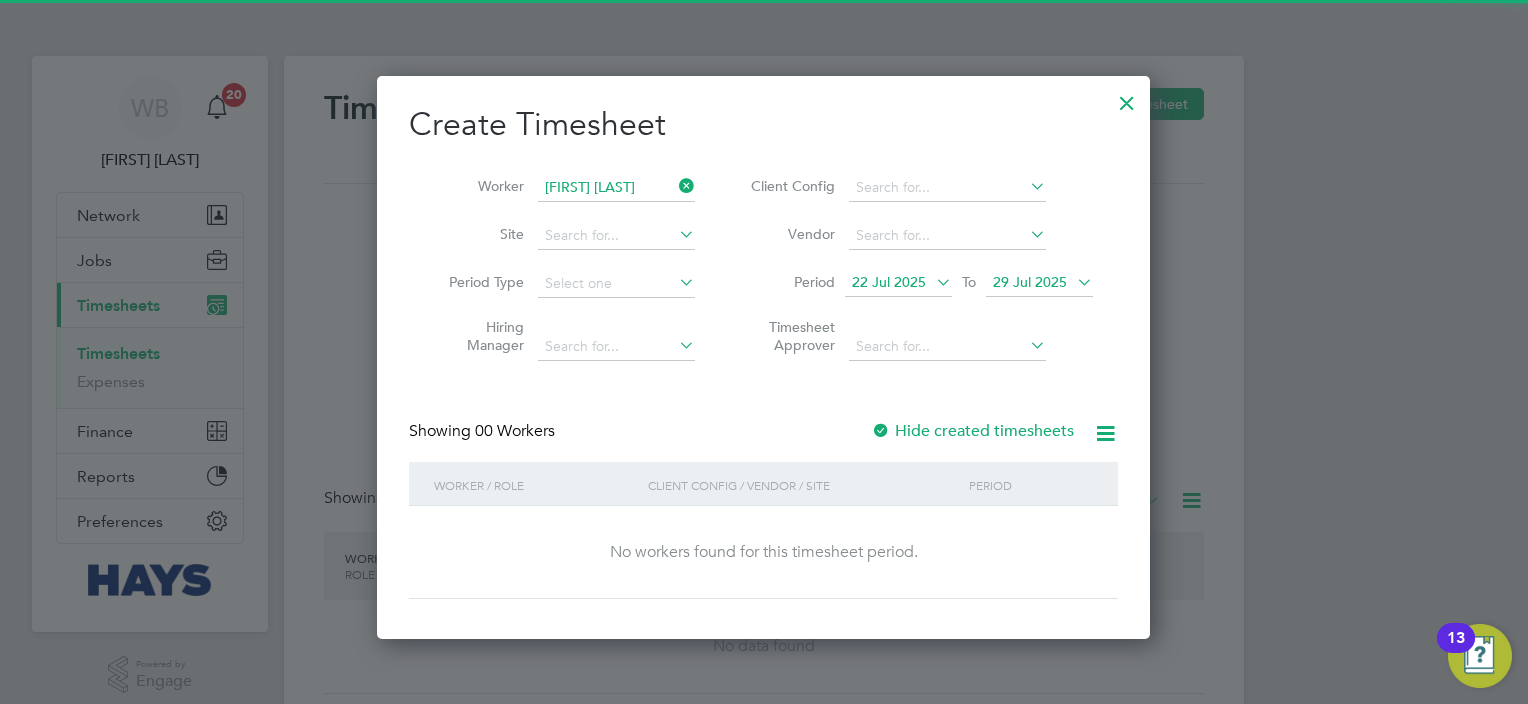 click on "Hide created timesheets" at bounding box center (972, 431) 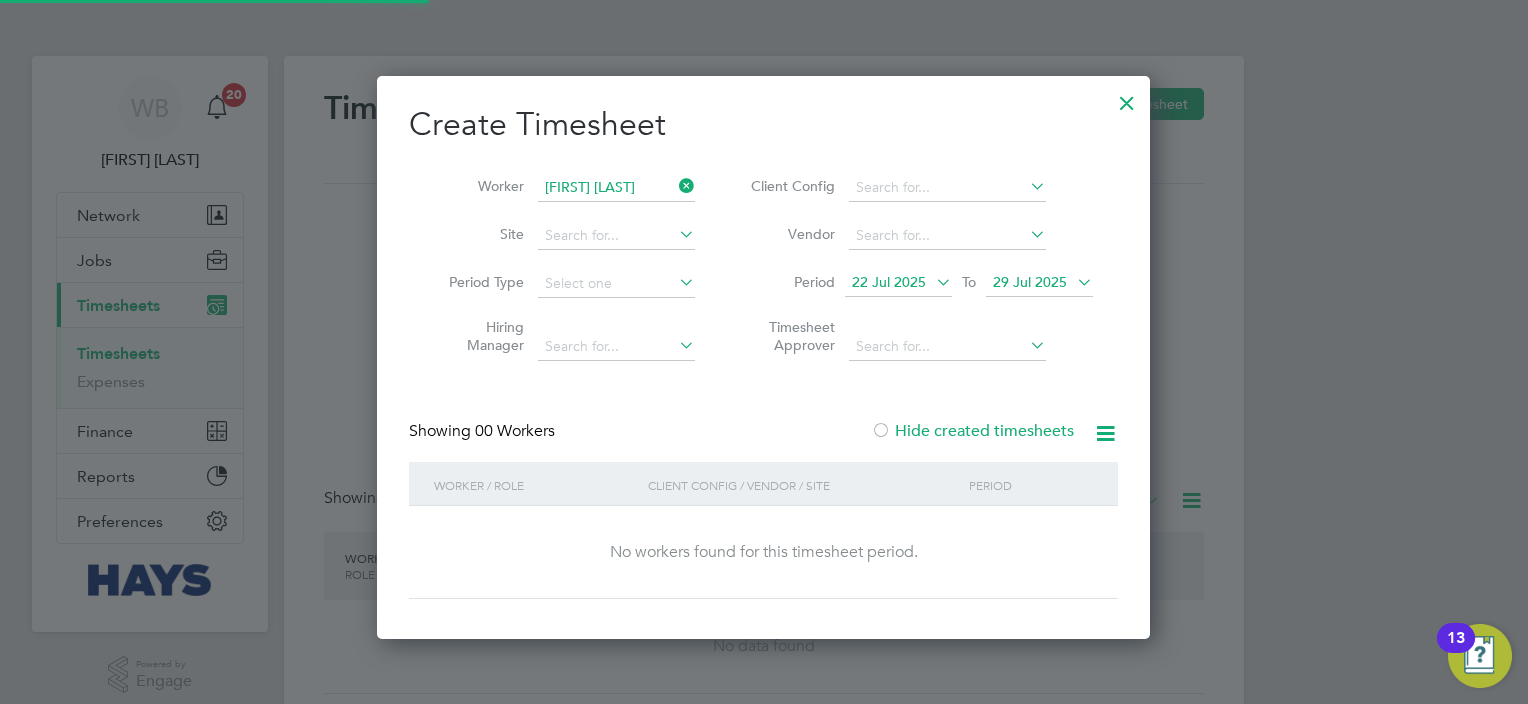 click on "Hide created timesheets" at bounding box center (972, 431) 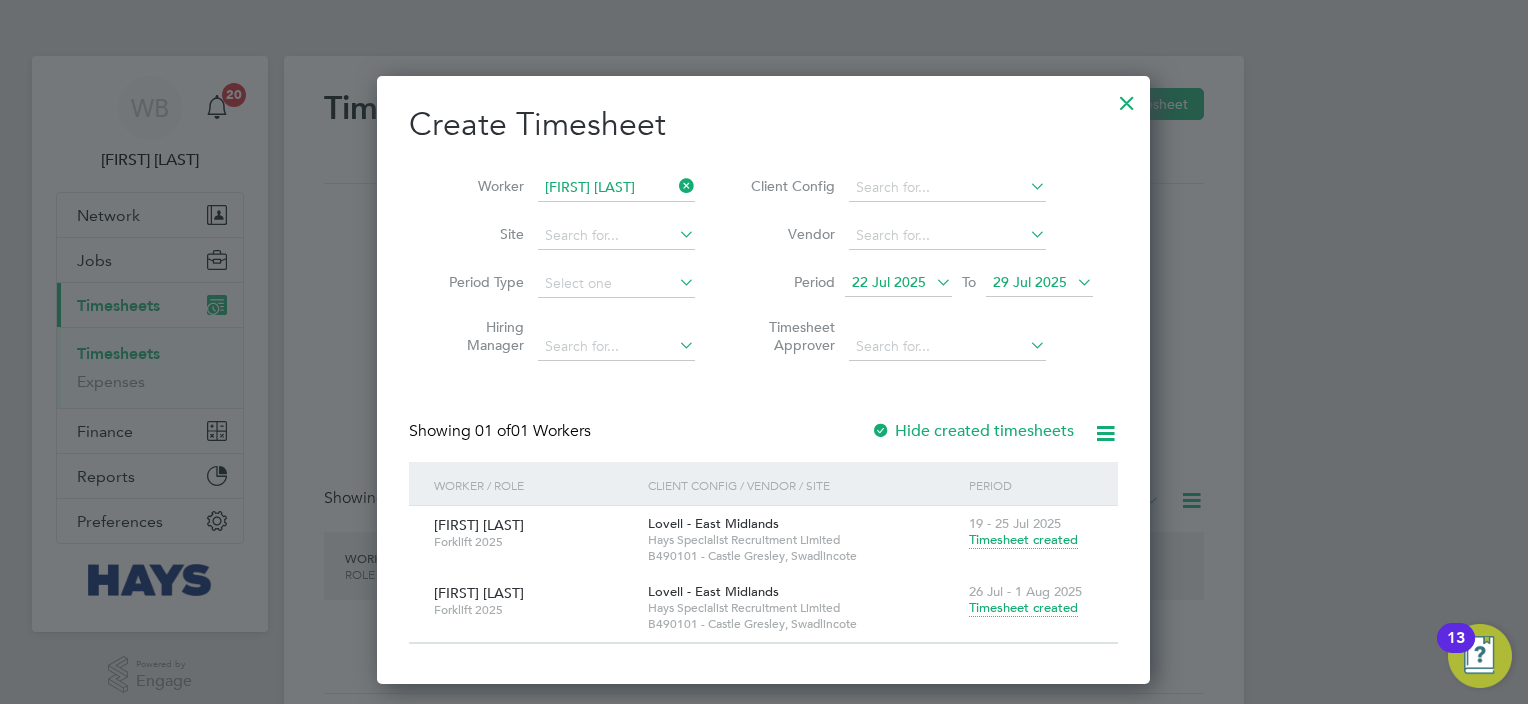 click on "Timesheet created" at bounding box center [1023, 608] 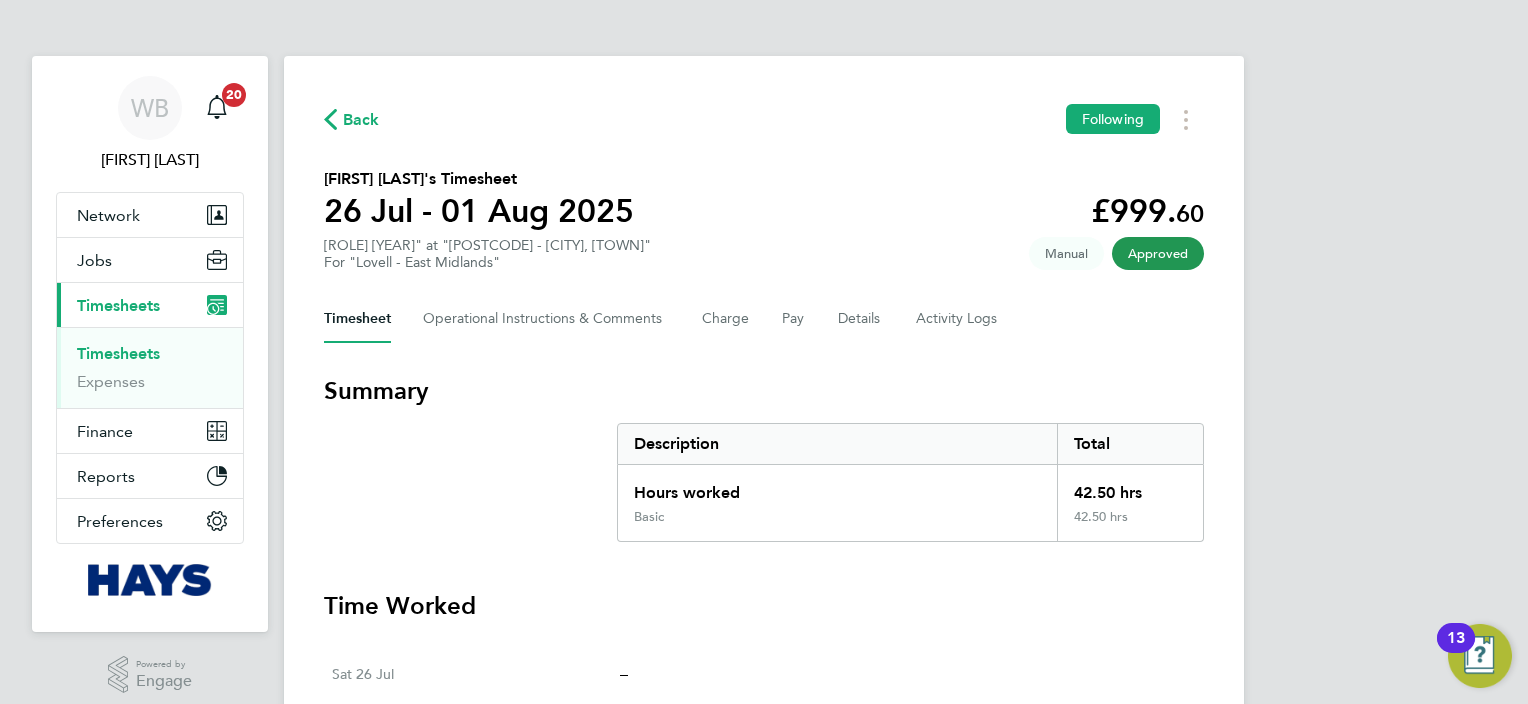 click on "Timesheets" at bounding box center [118, 353] 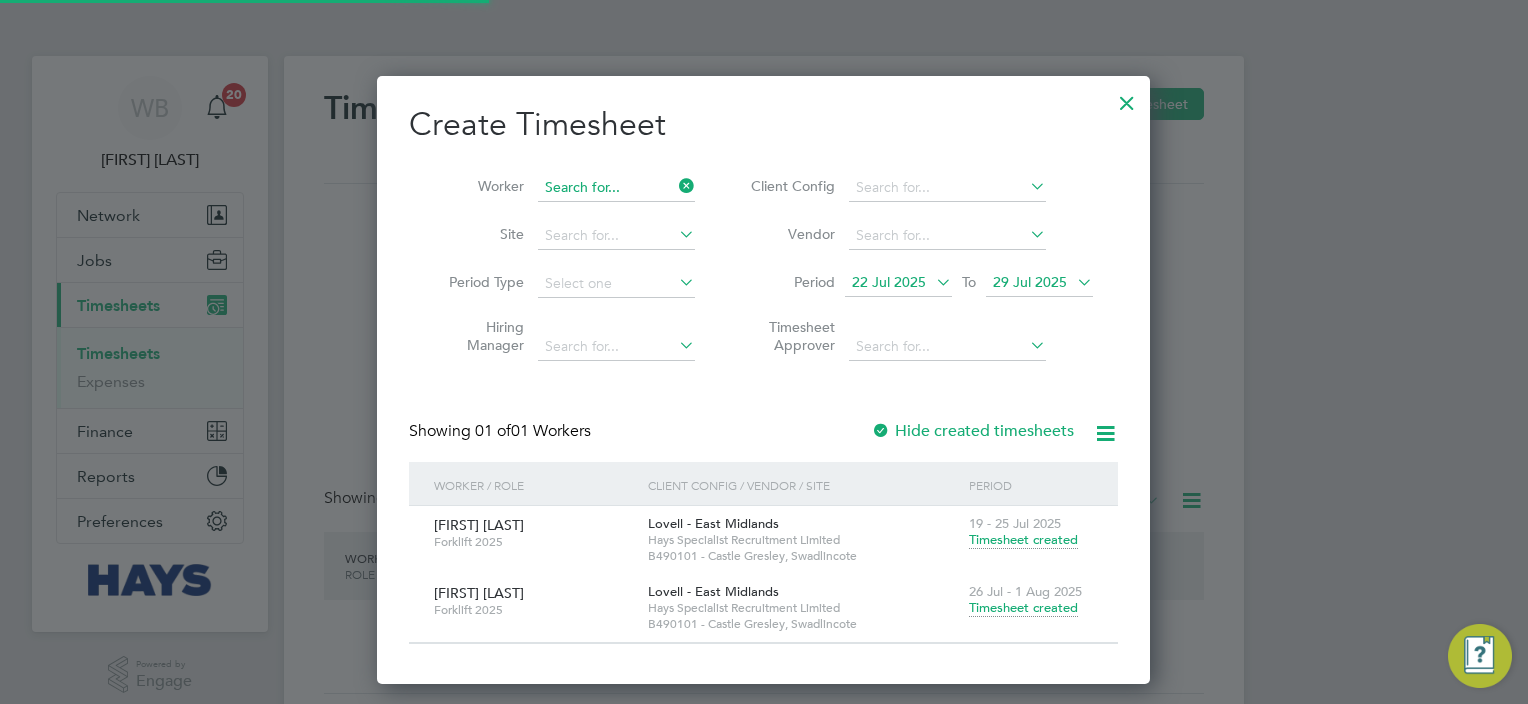 click at bounding box center (616, 188) 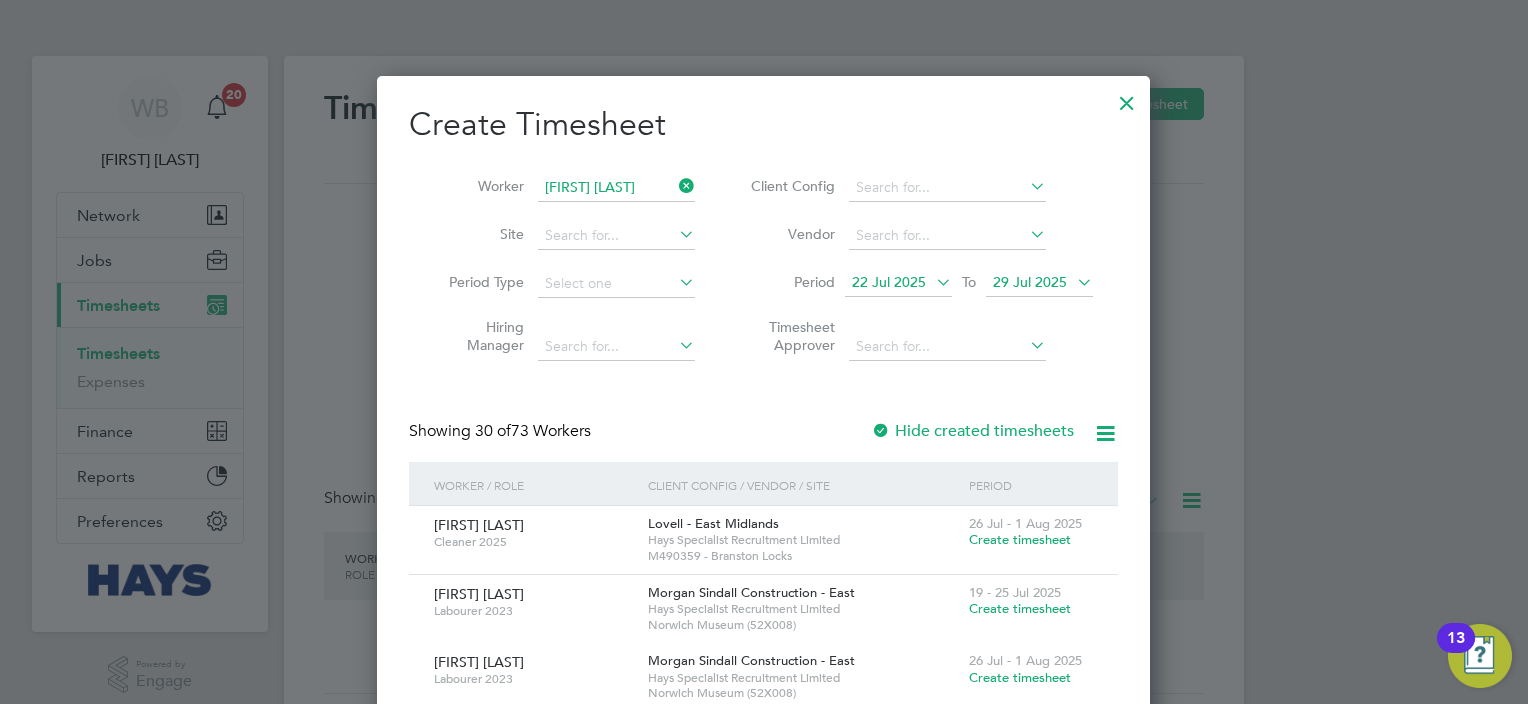 click on "[FIRST]   [LAST]" 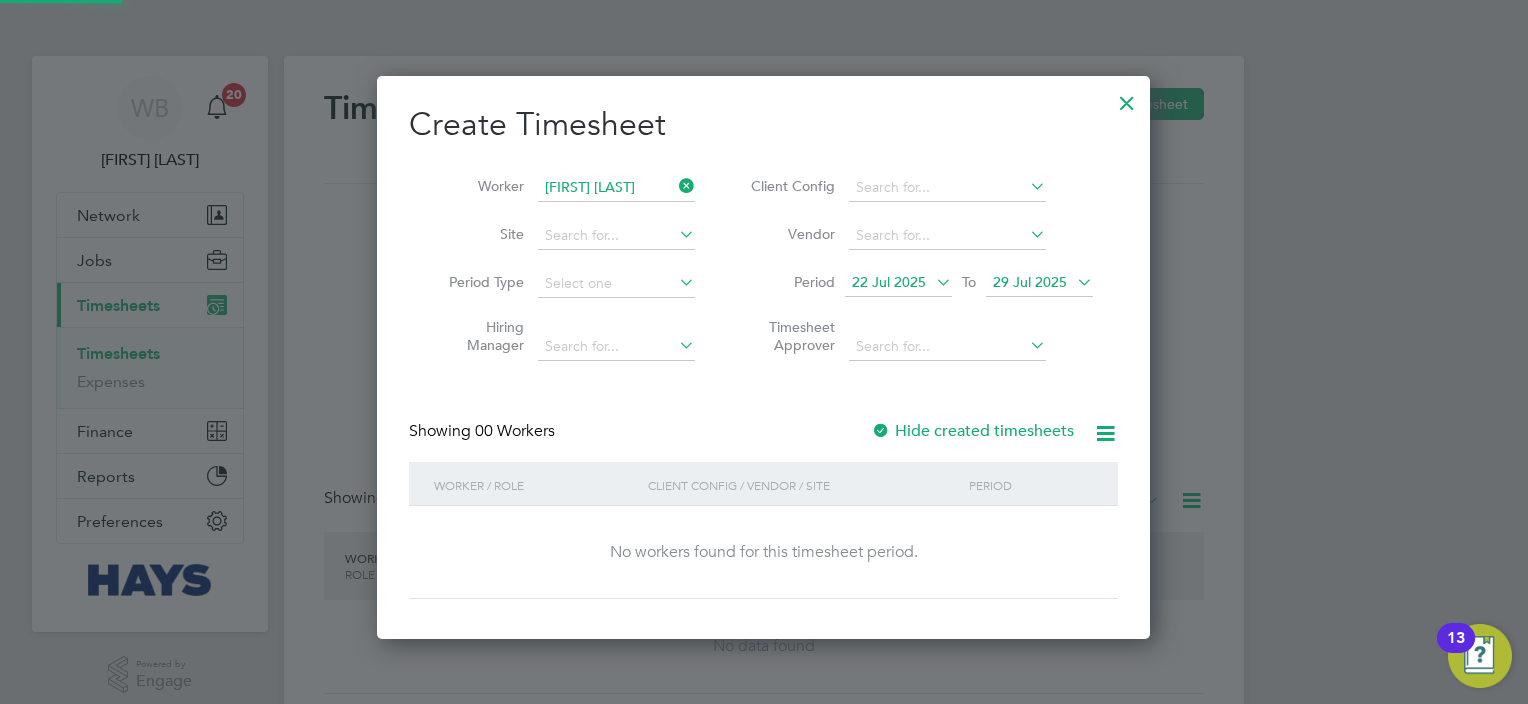 click on "Hide created timesheets" at bounding box center [972, 431] 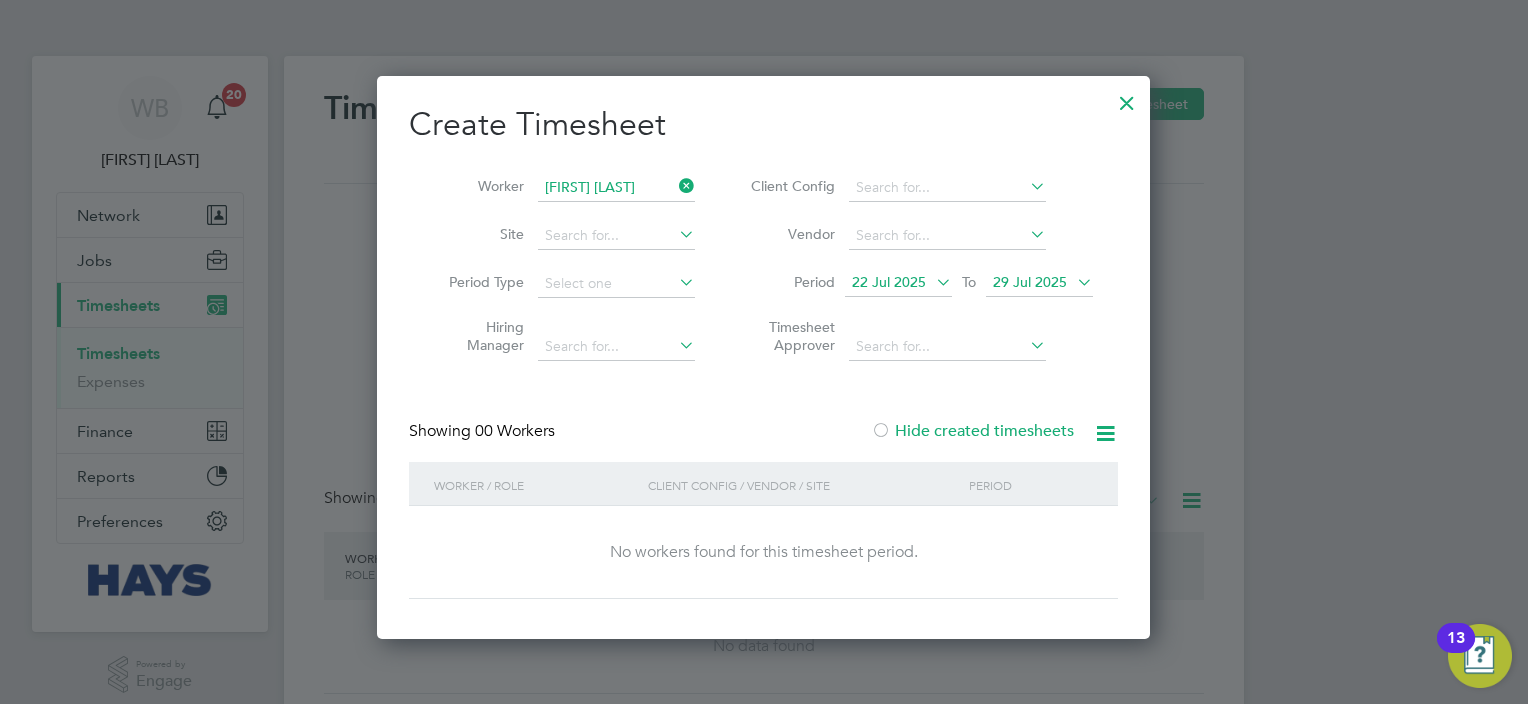 click on "Hide created timesheets" at bounding box center (972, 431) 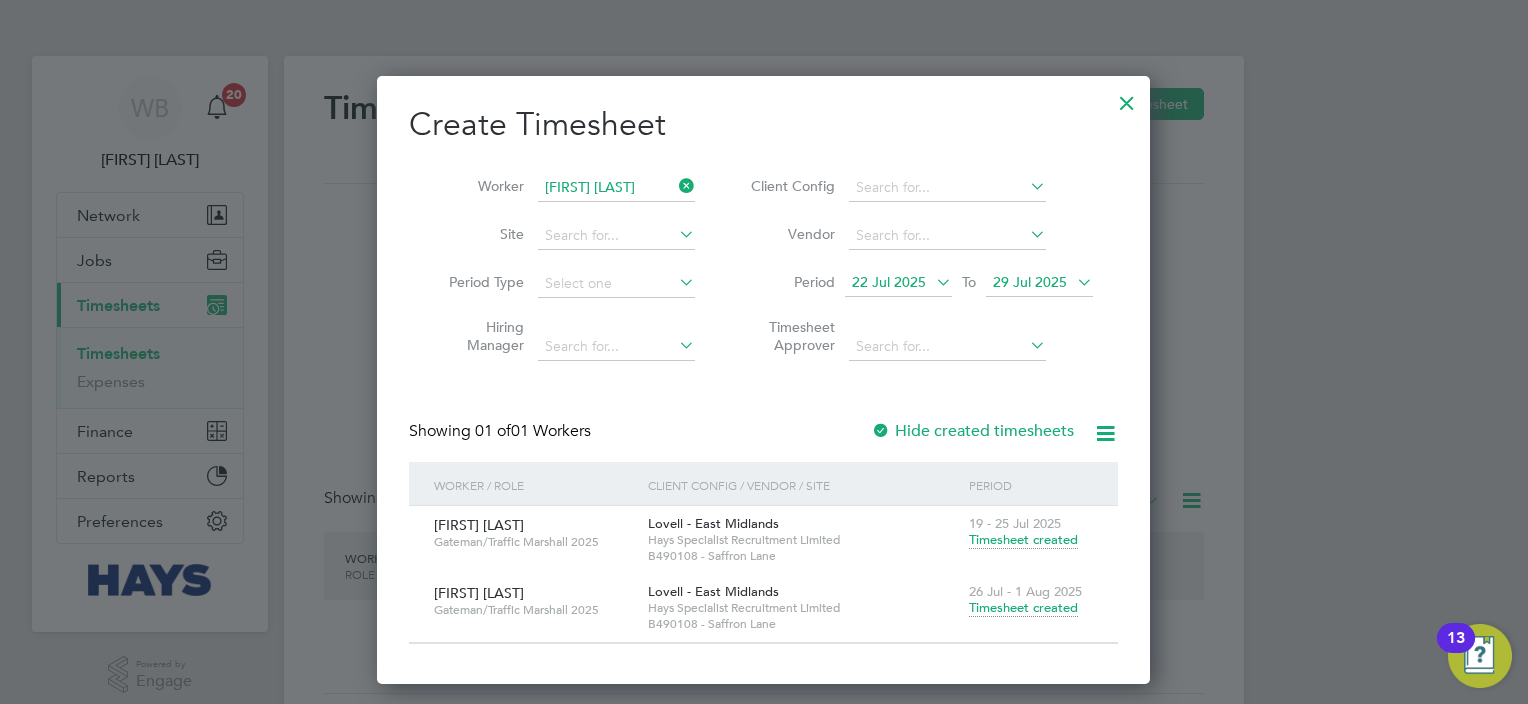 click on "Timesheet created" at bounding box center (1023, 608) 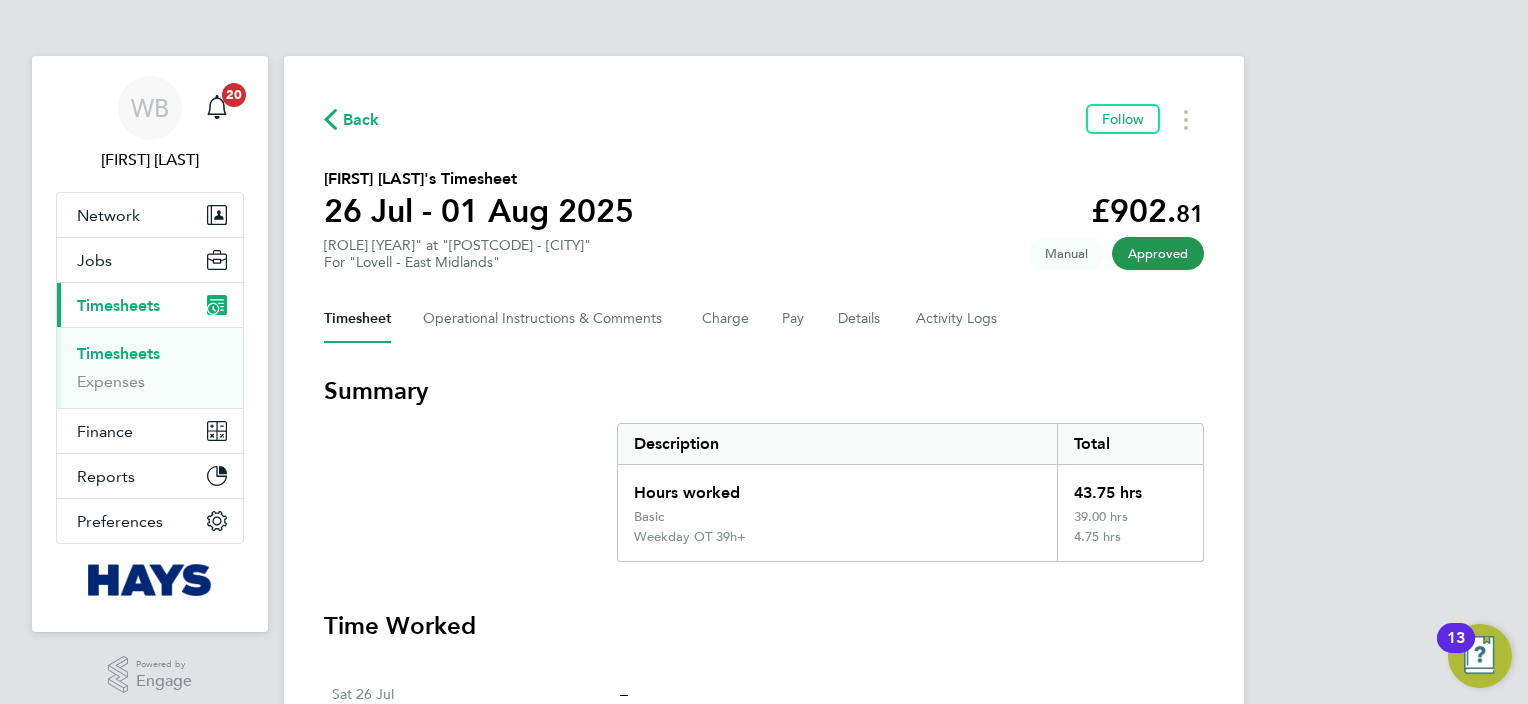 click on "Back" 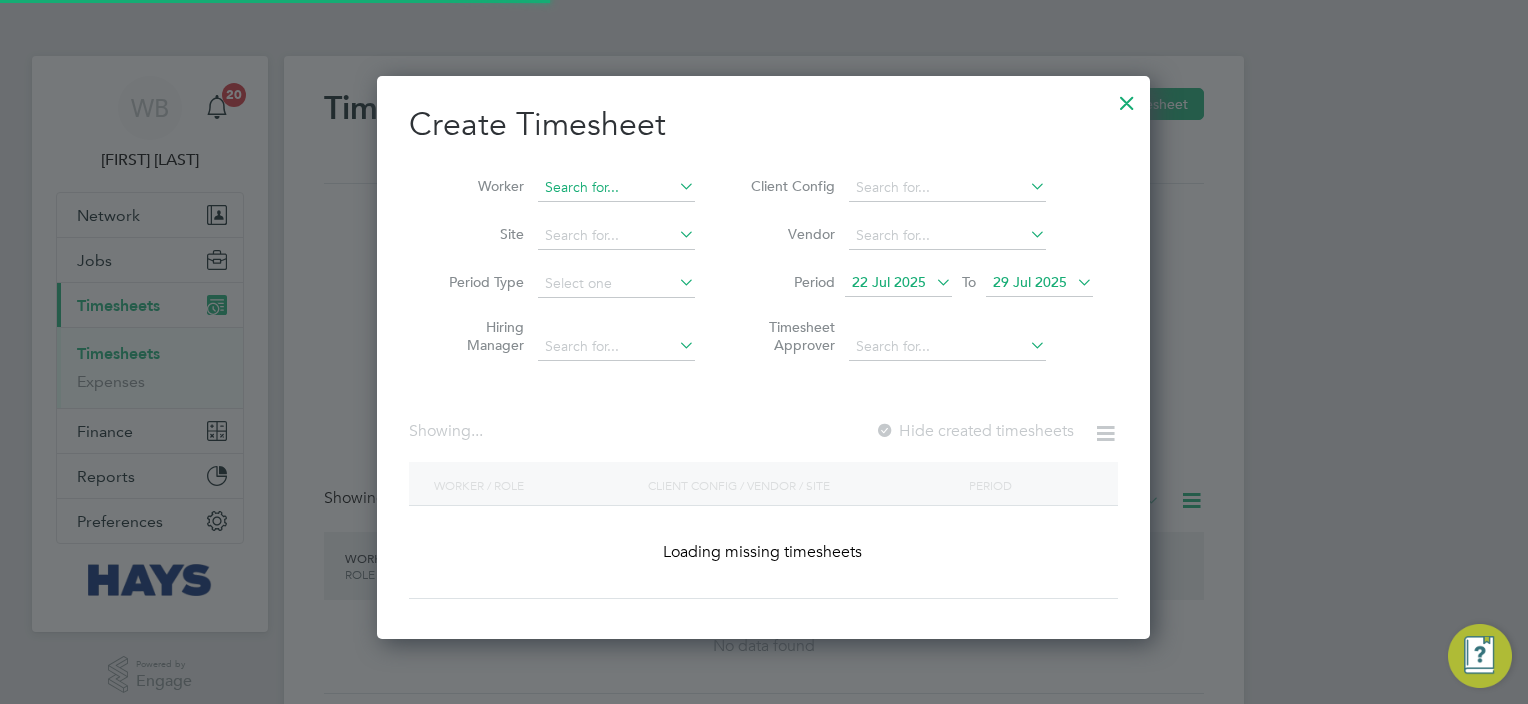 click at bounding box center [616, 188] 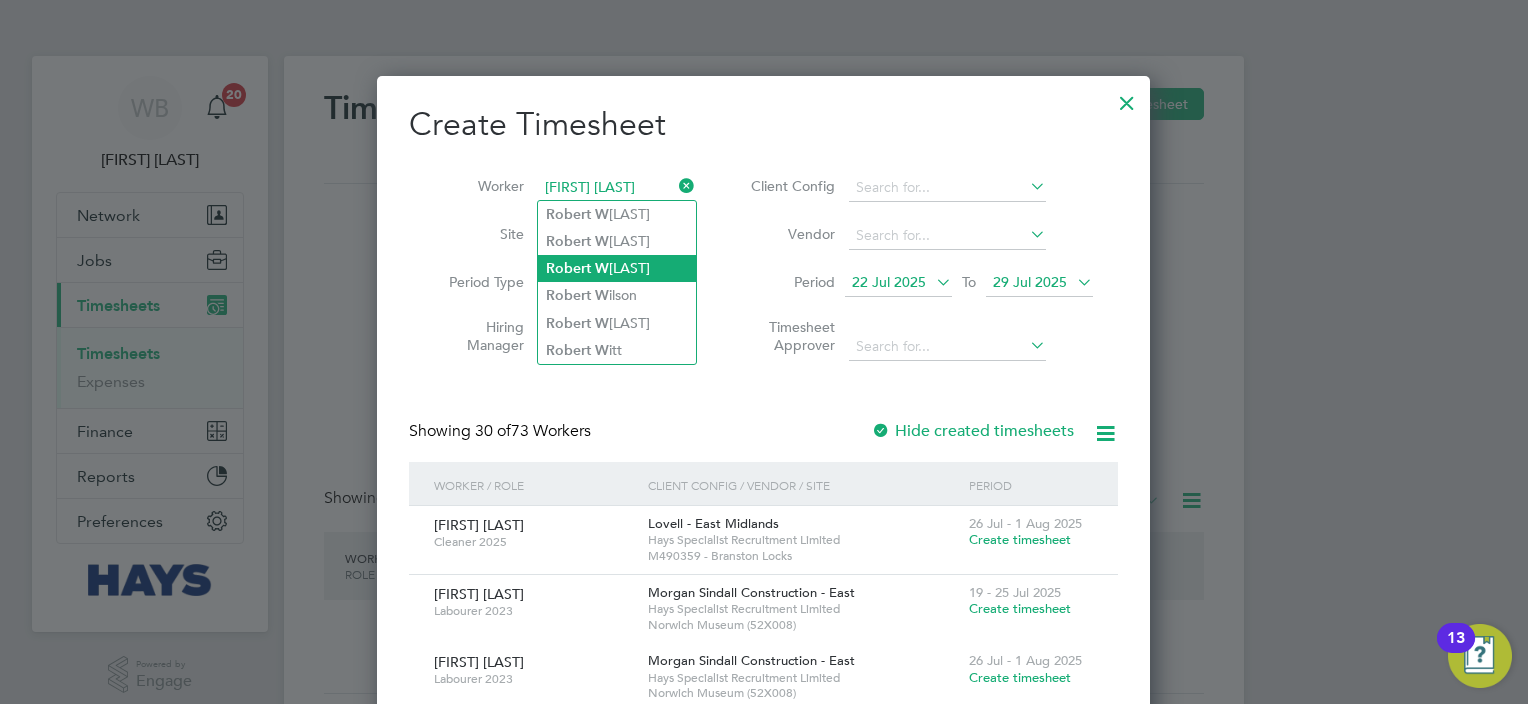 click on "[FIRST]   [LAST]" 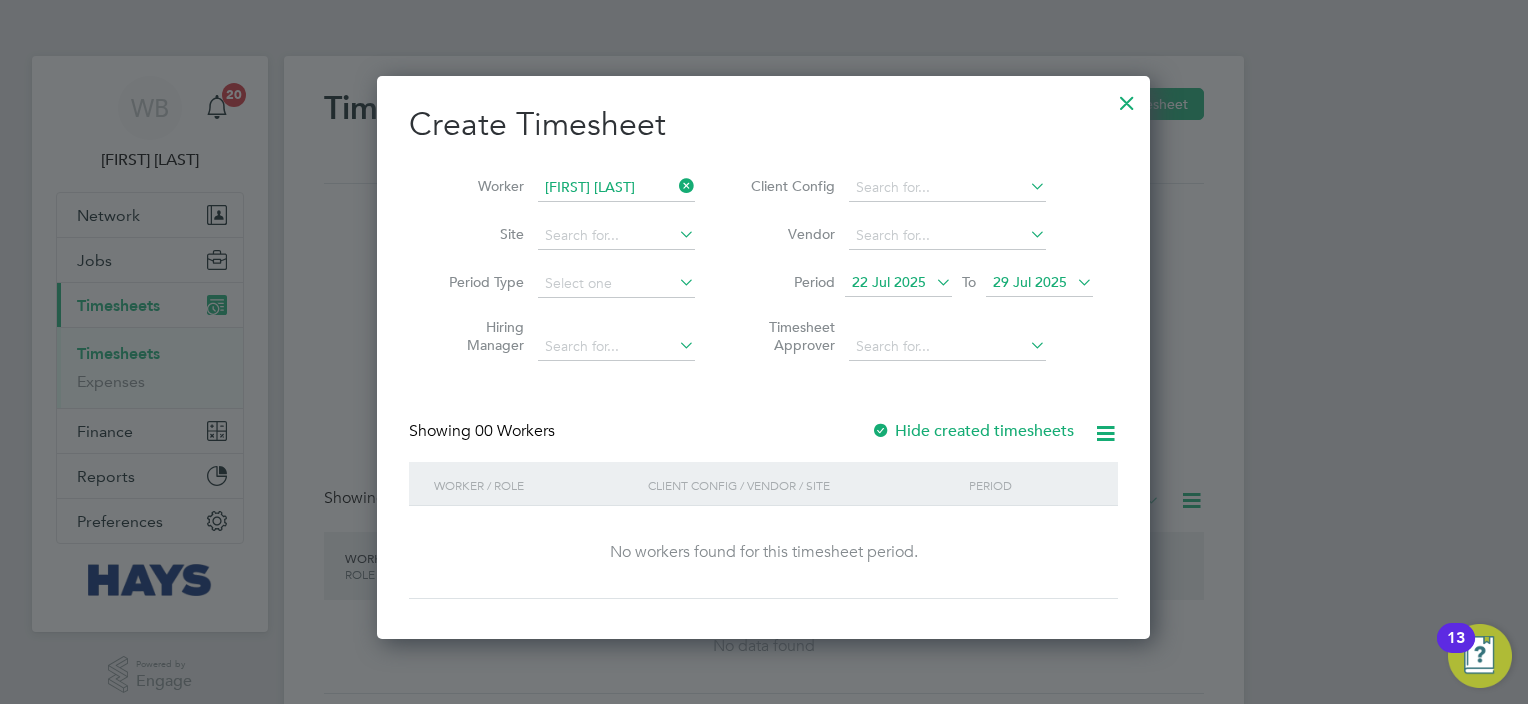 click on "Hide created timesheets" at bounding box center (972, 431) 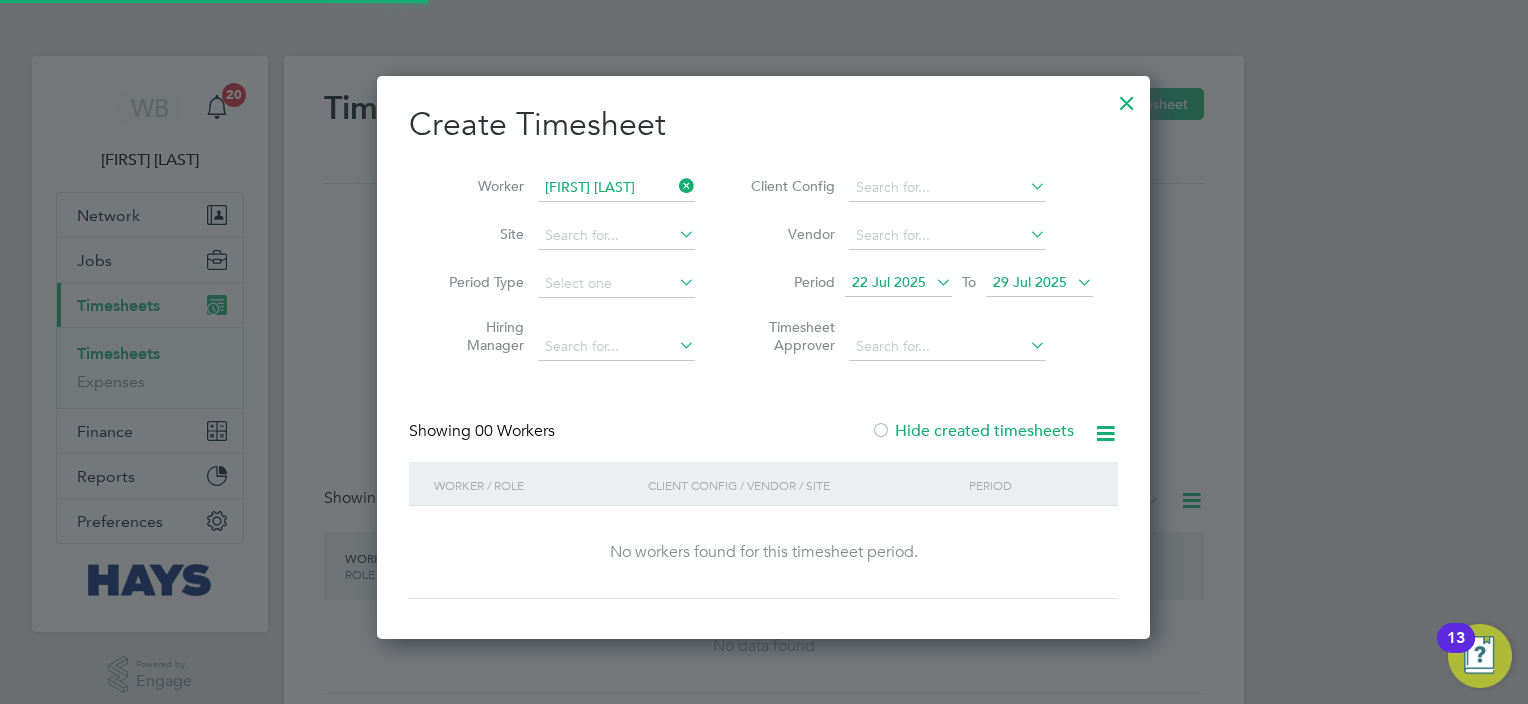 click on "Hide created timesheets" at bounding box center (972, 431) 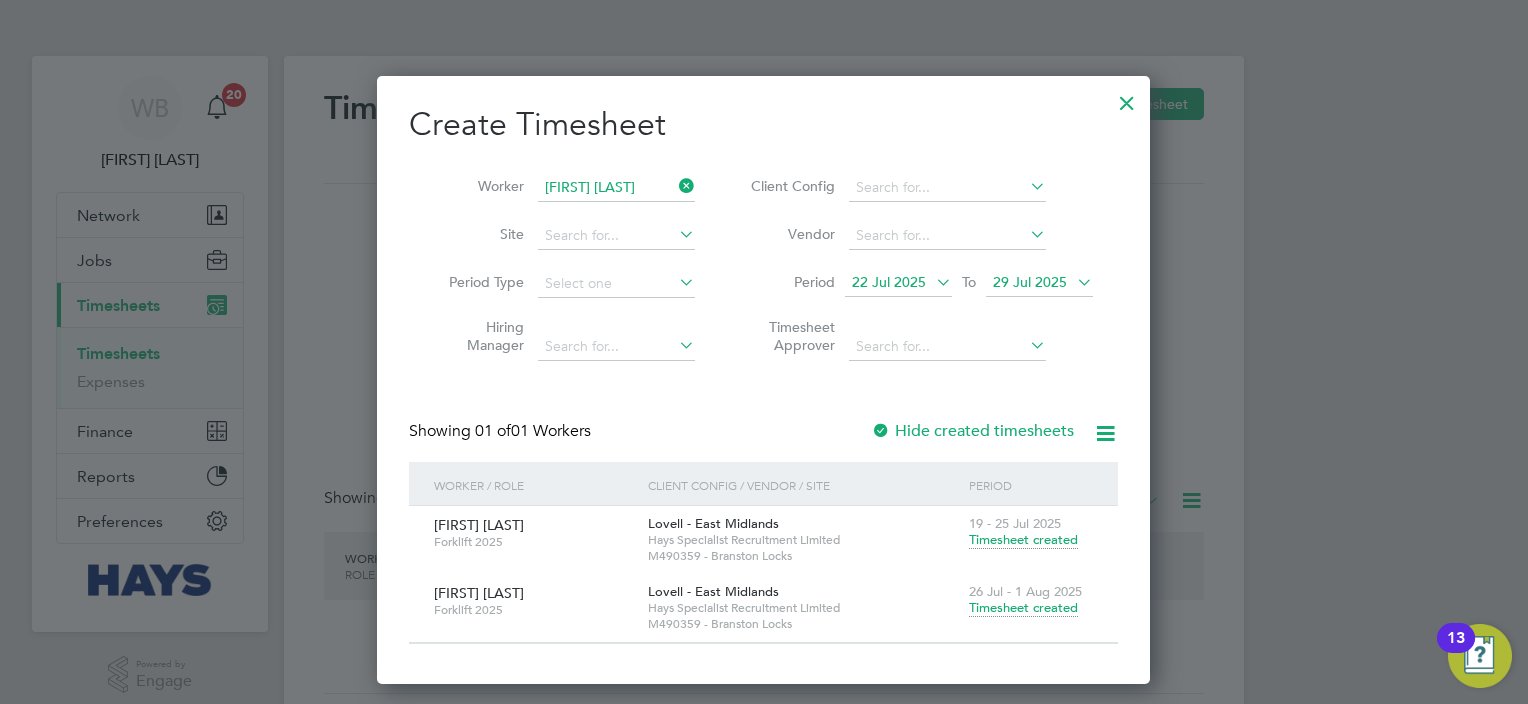 click on "Timesheet created" at bounding box center (1023, 608) 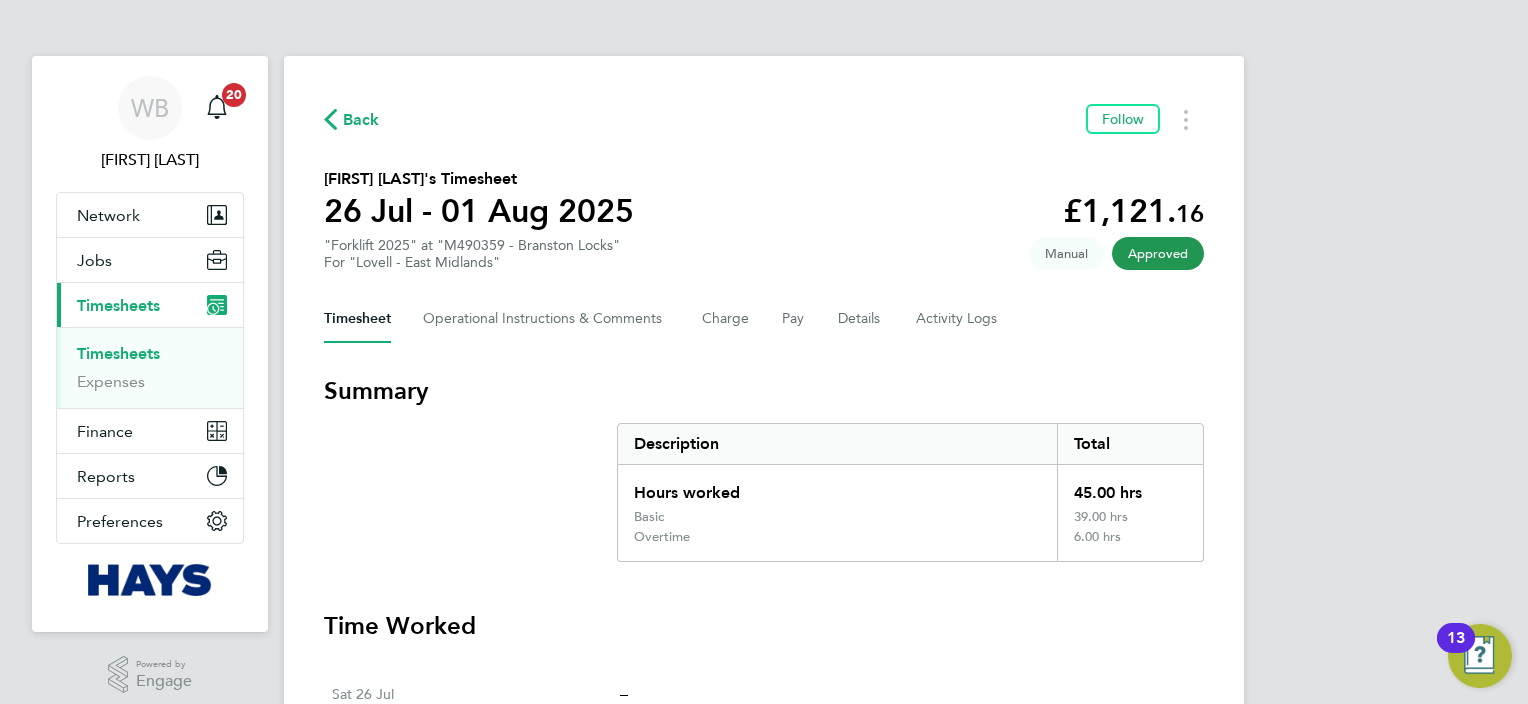 click on "Back" 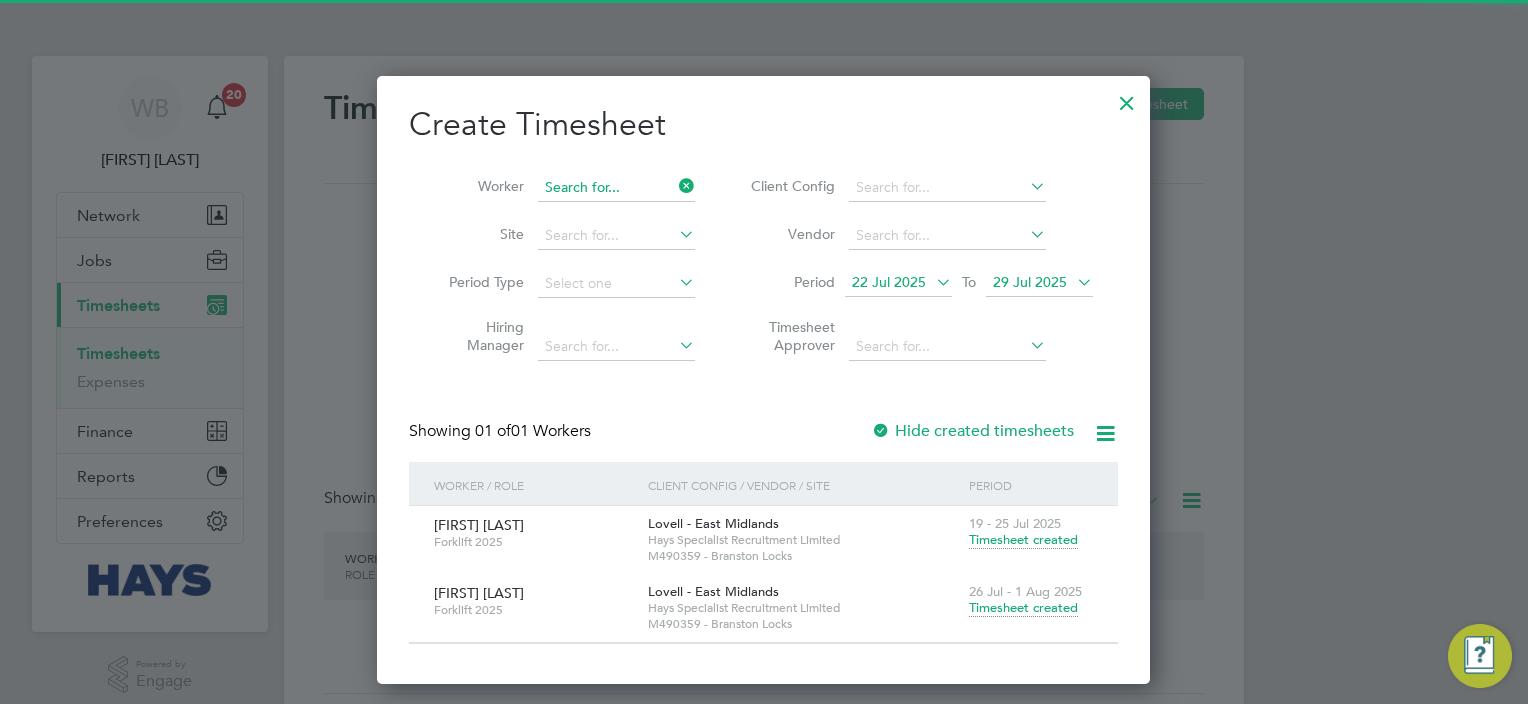 click at bounding box center (616, 188) 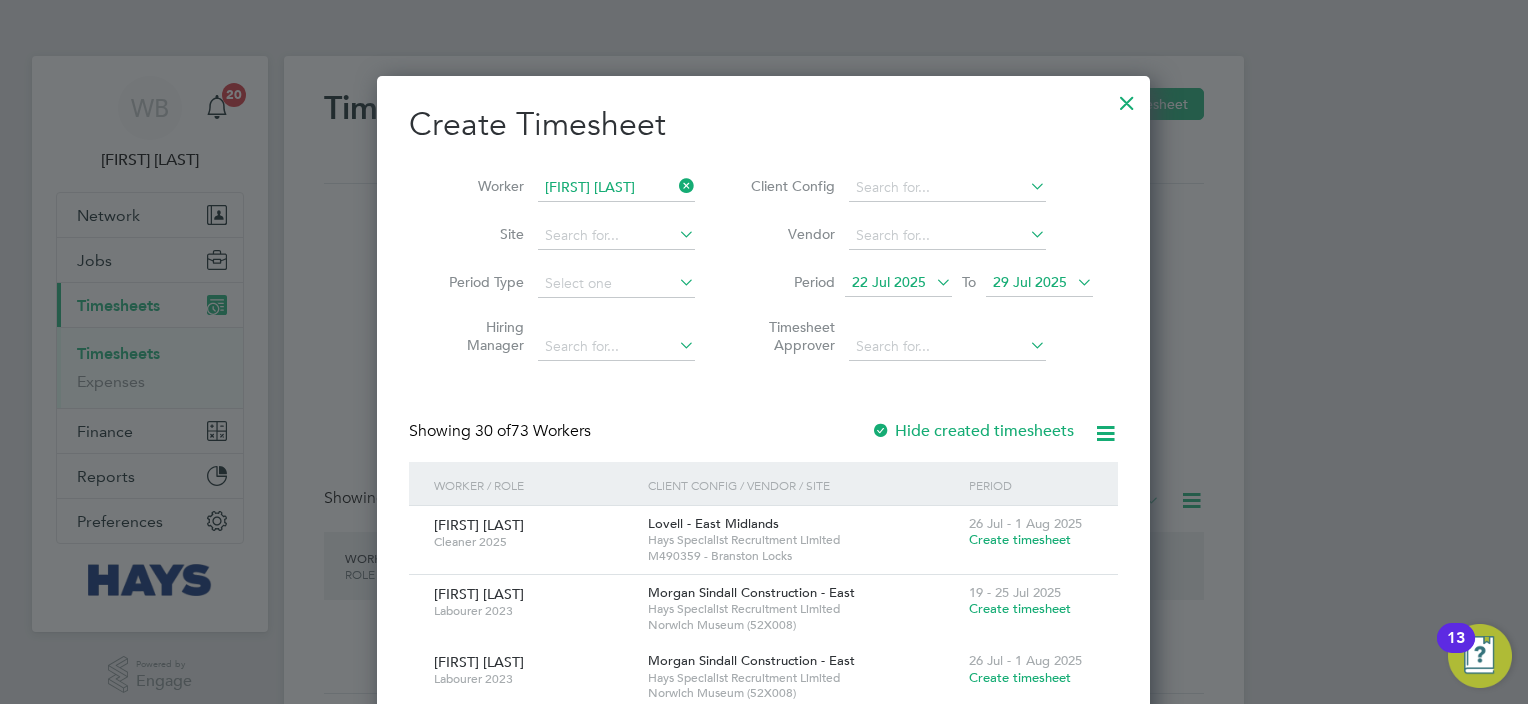 click on "[FIRST]   [LAST]" 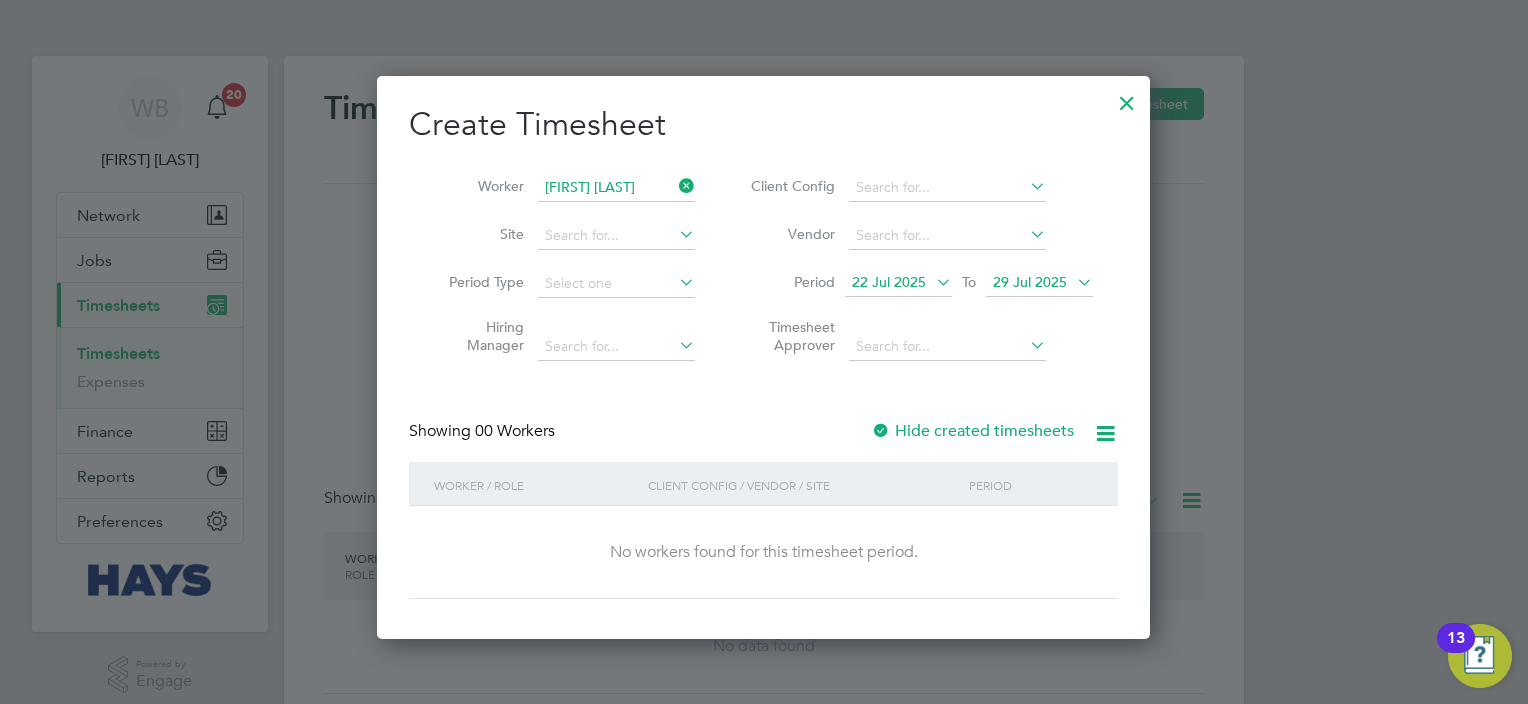 click on "Hide created timesheets" at bounding box center [972, 431] 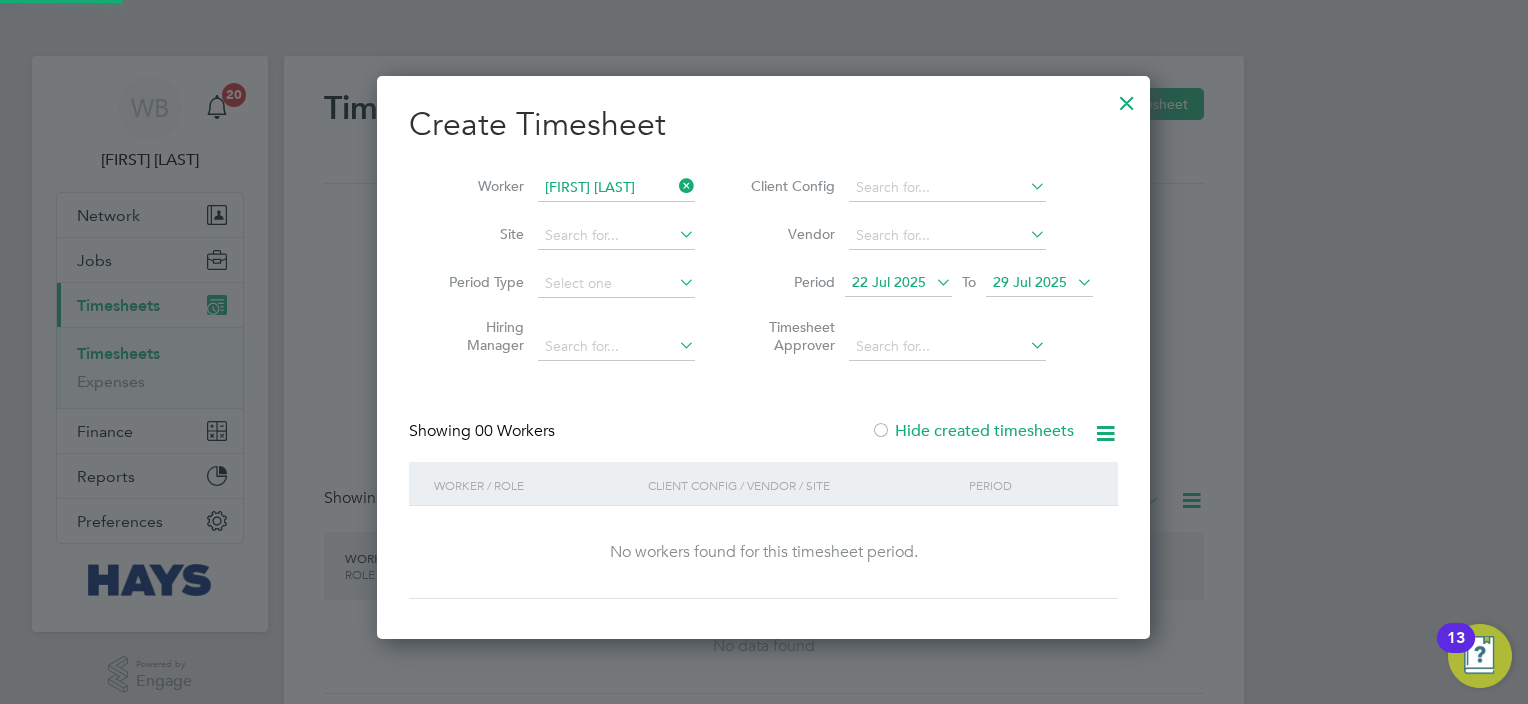click on "Hide created timesheets" at bounding box center [972, 431] 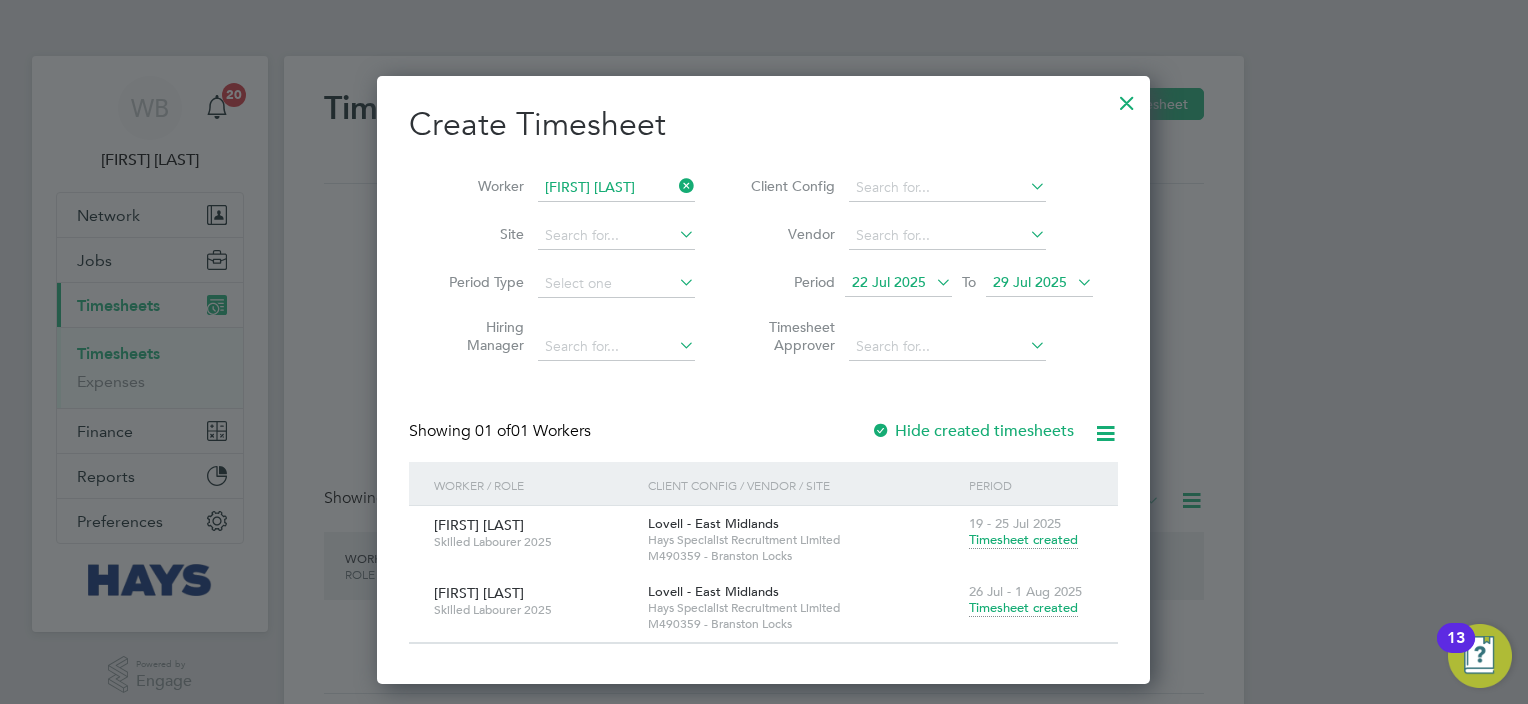 click on "Timesheet created" at bounding box center [1023, 608] 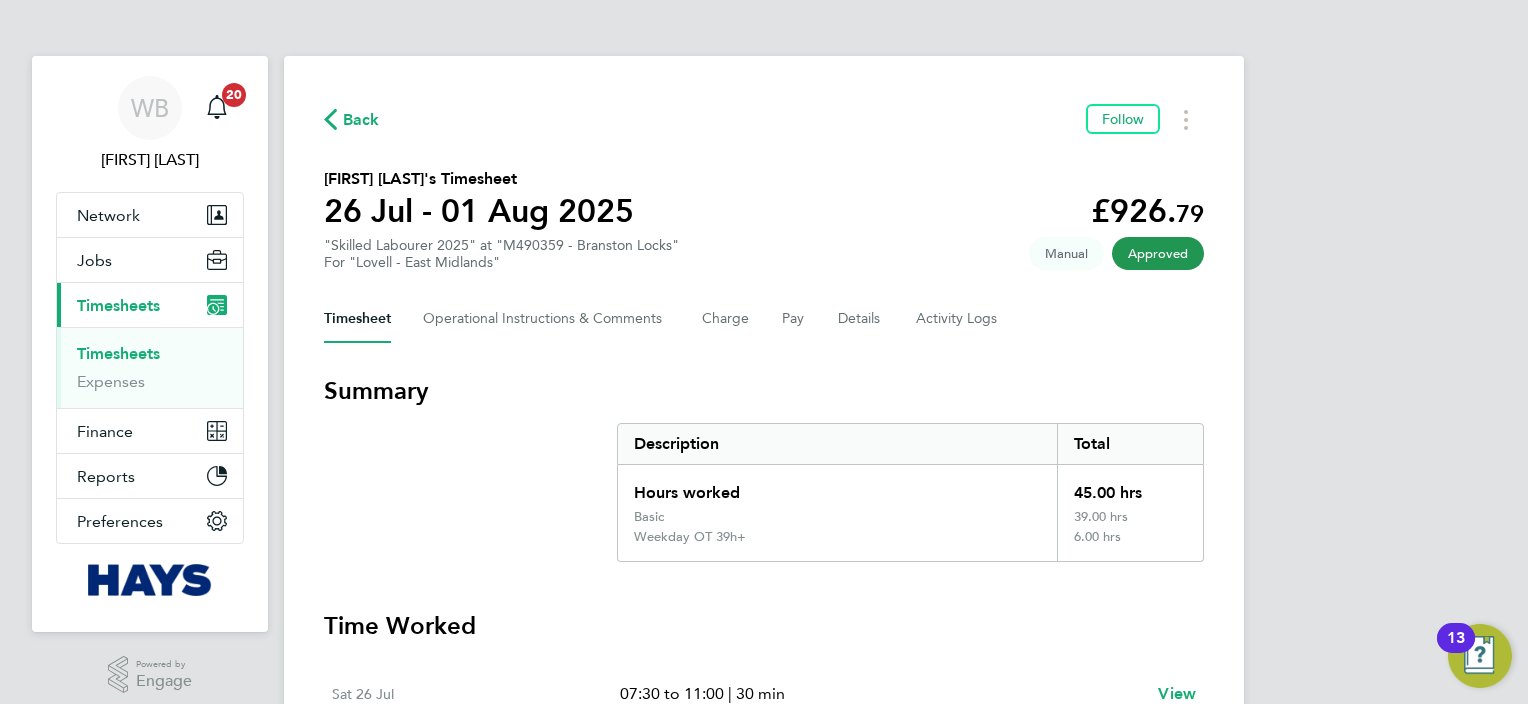 click on "Back" 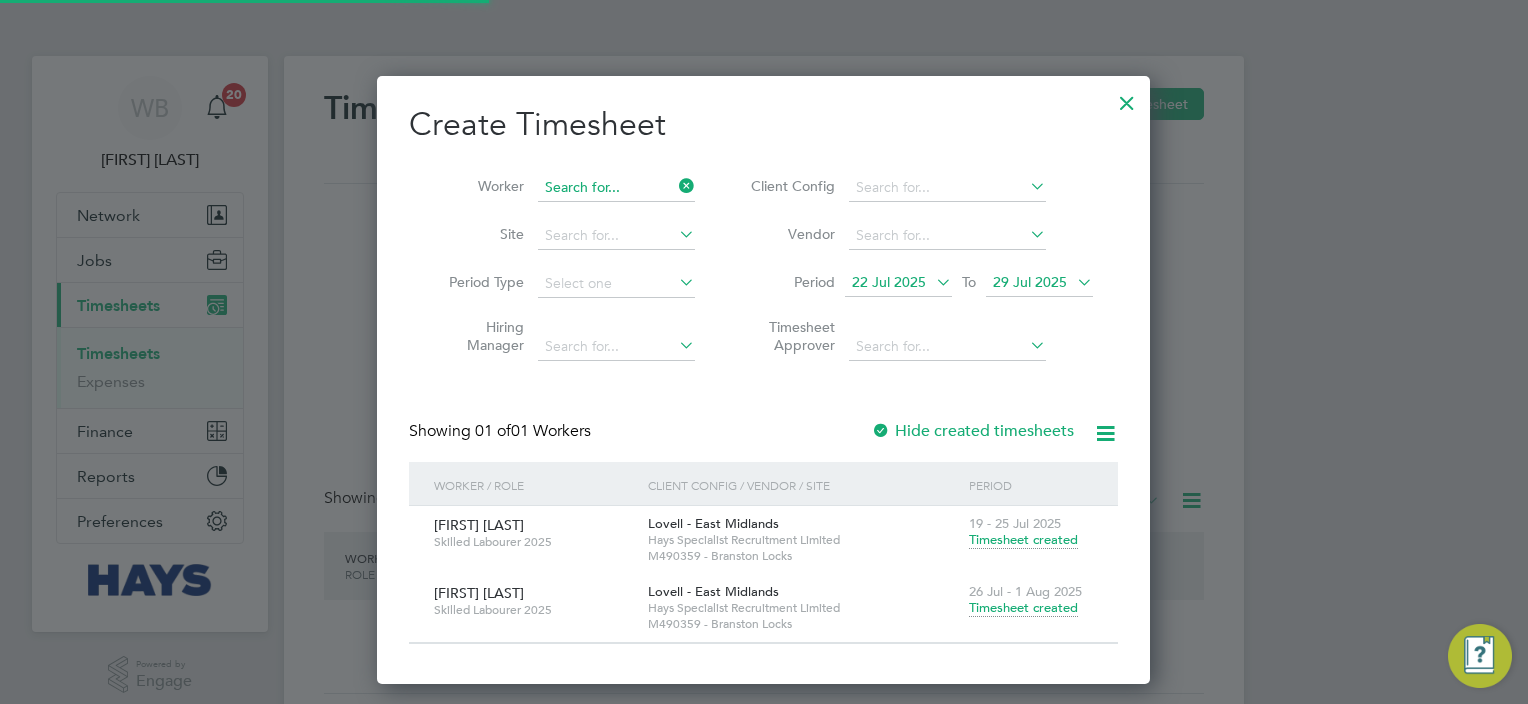 click at bounding box center (616, 188) 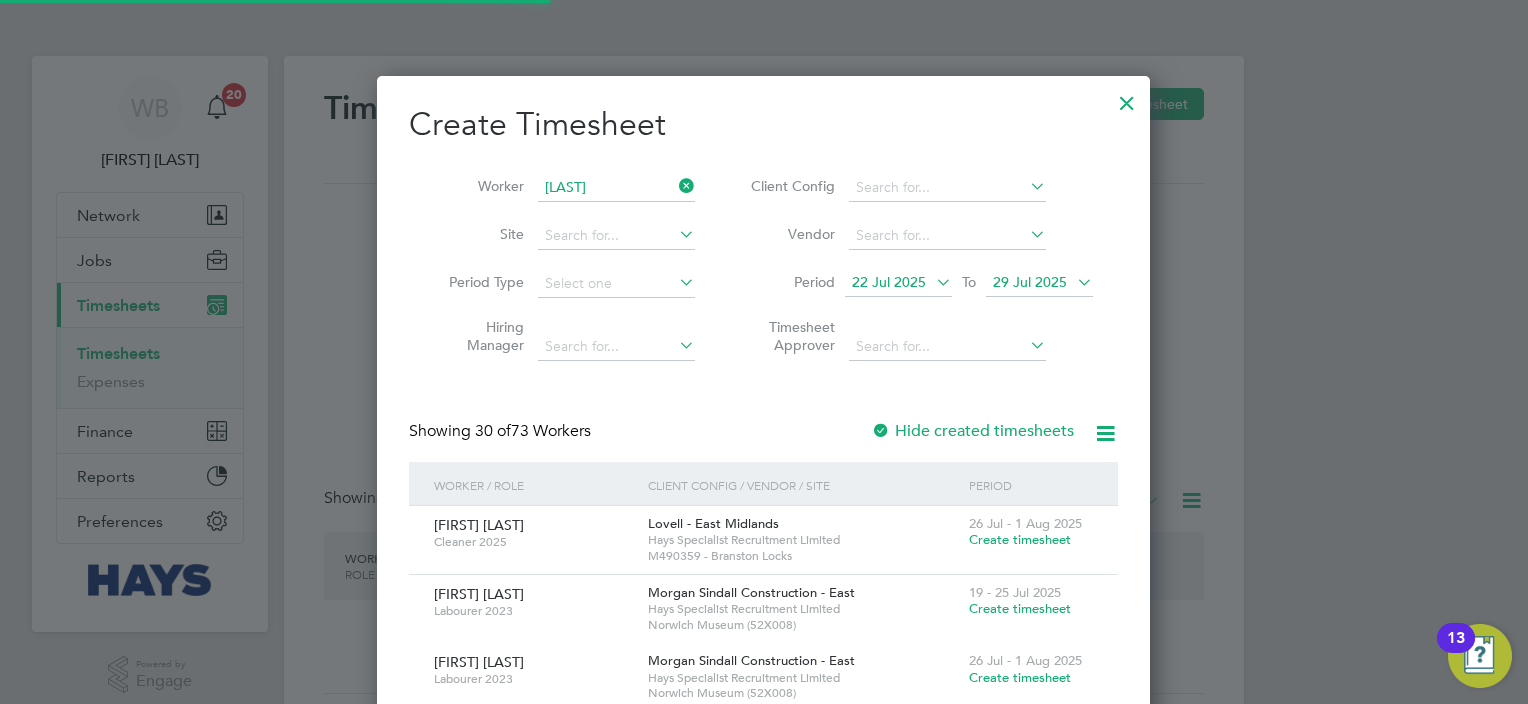 click on "[LAST]" 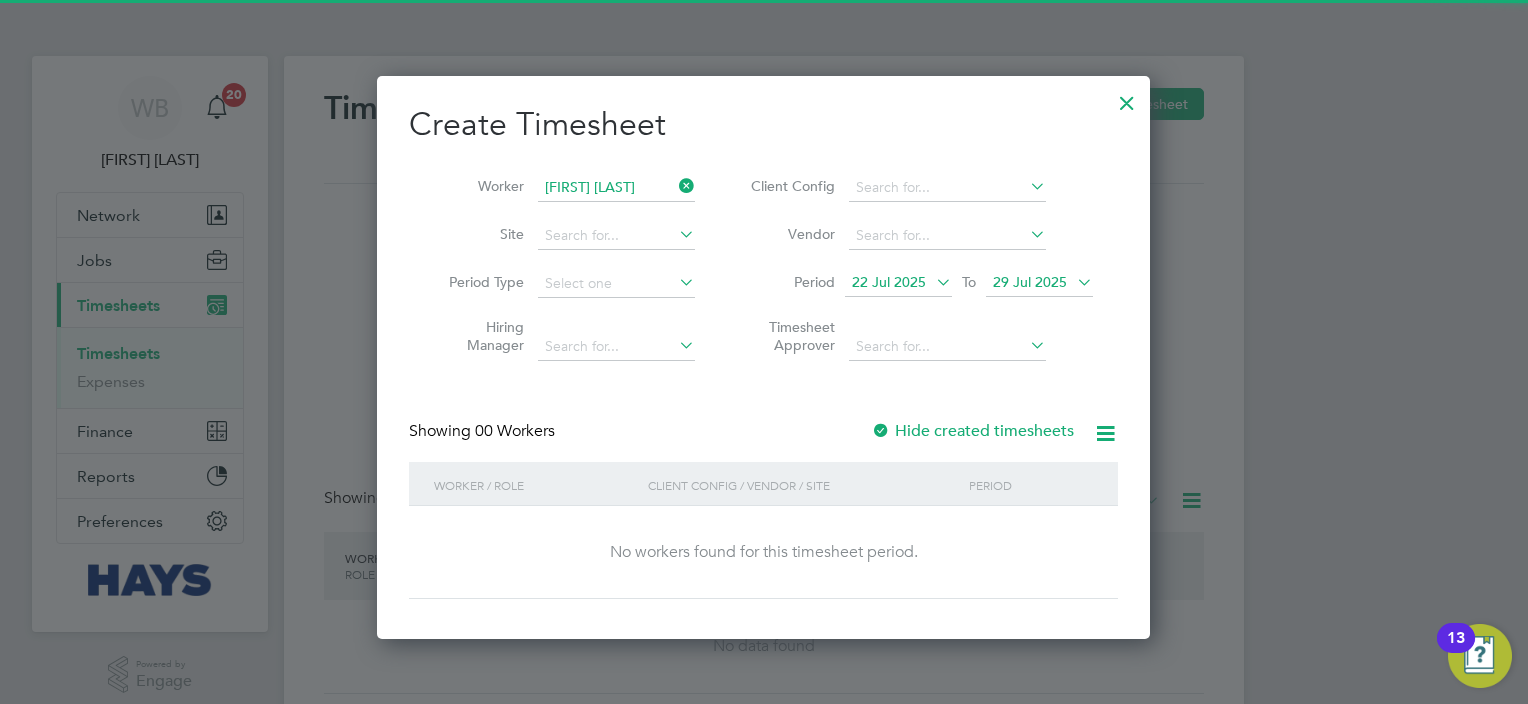 click on "Create Timesheet [FIRST] [LAST] Site   Period Type   Hiring Manager   Client Config   Vendor   Period
22 Jul 2025
To
29 Jul 2025
Timesheet Approver   Showing   00 Workers Hide created timesheets Worker / Role Client Config / Vendor / Site Period No workers found for this timesheet period. Show  30  more" at bounding box center [763, 351] 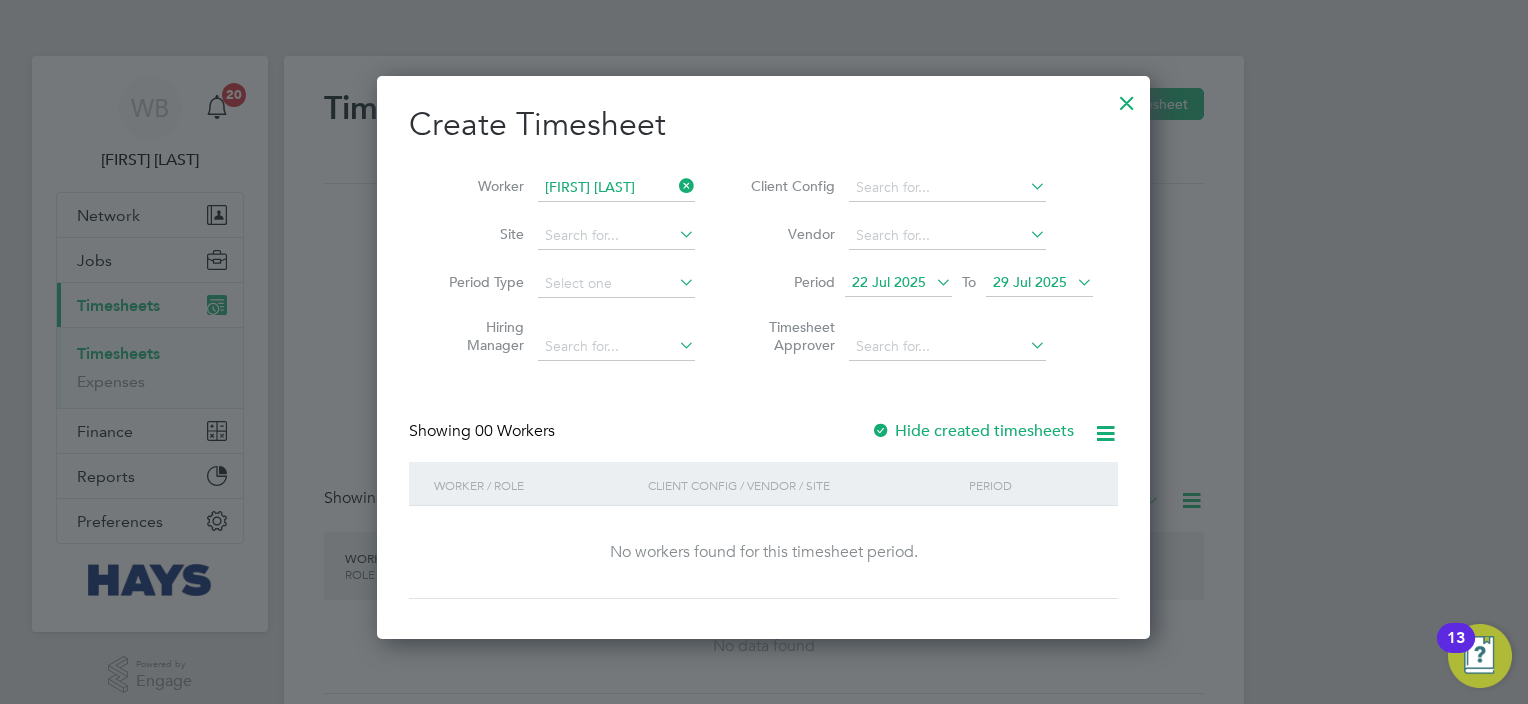 click on "Hide created timesheets" at bounding box center (972, 431) 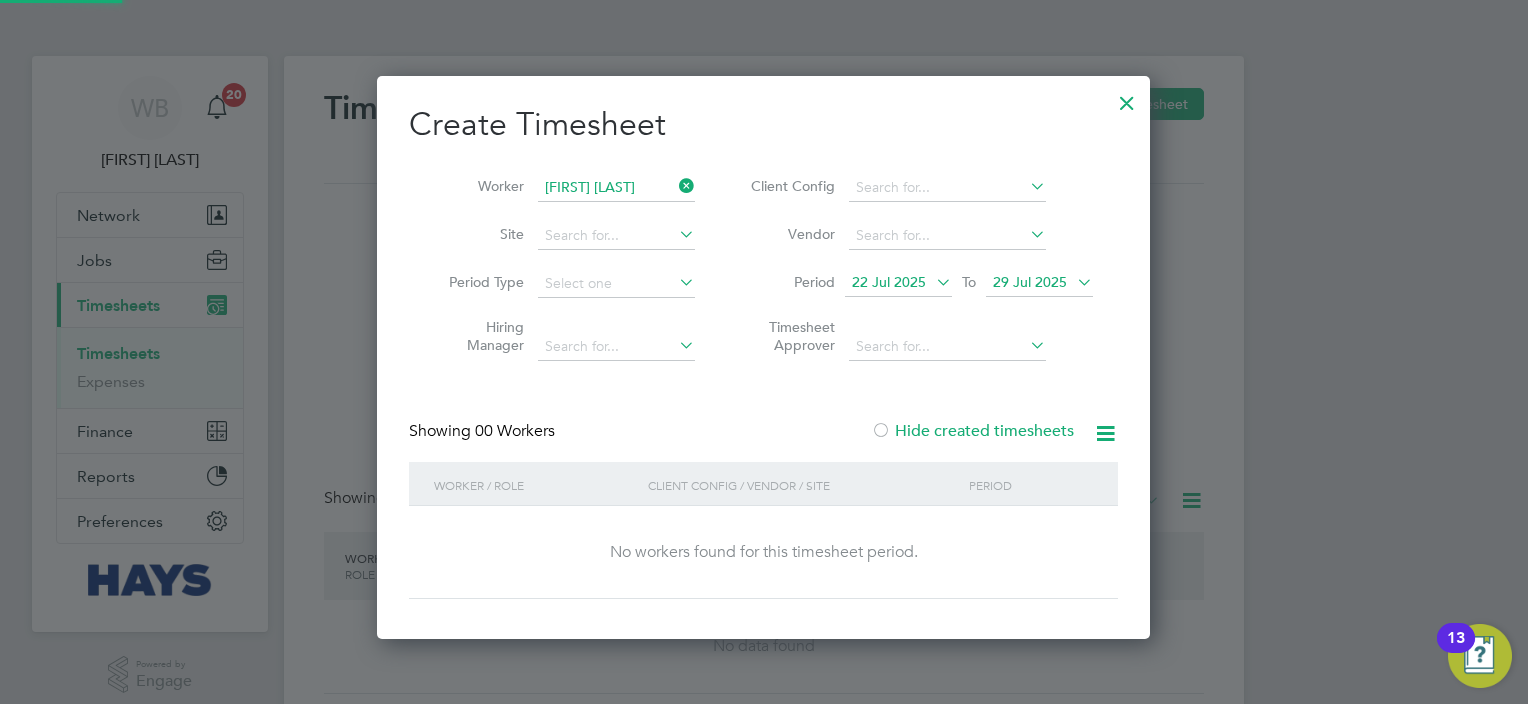 click on "Hide created timesheets" at bounding box center (972, 431) 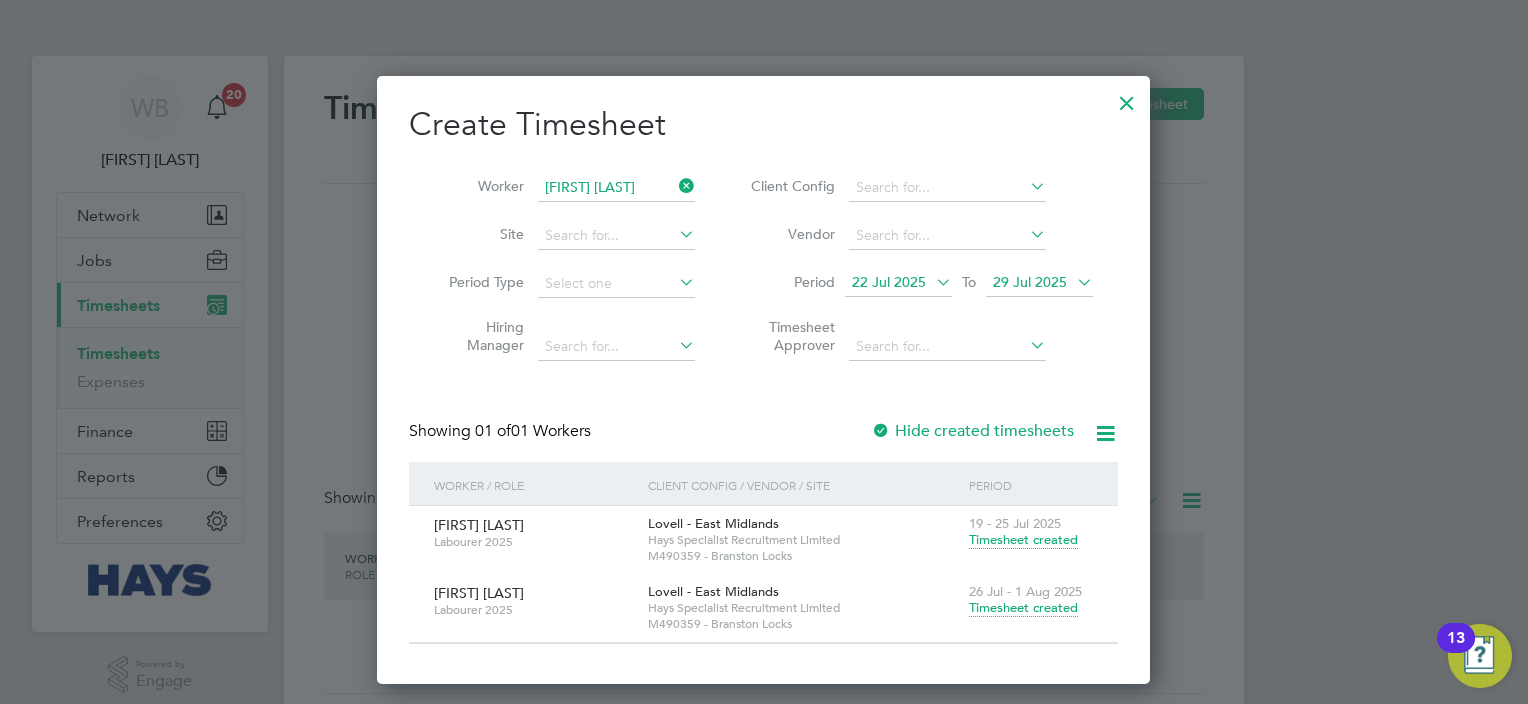 click on "Timesheet created" at bounding box center [1023, 608] 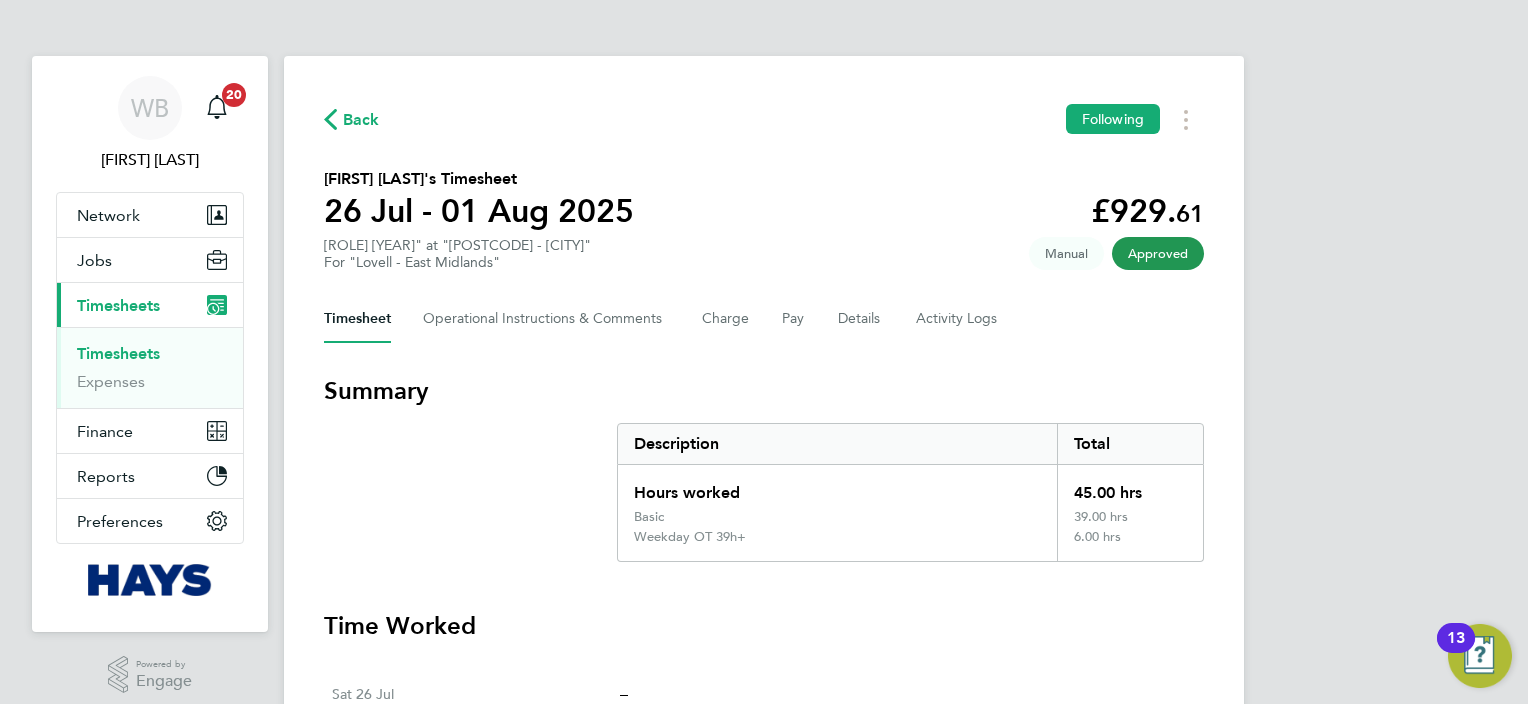 click on "Back" 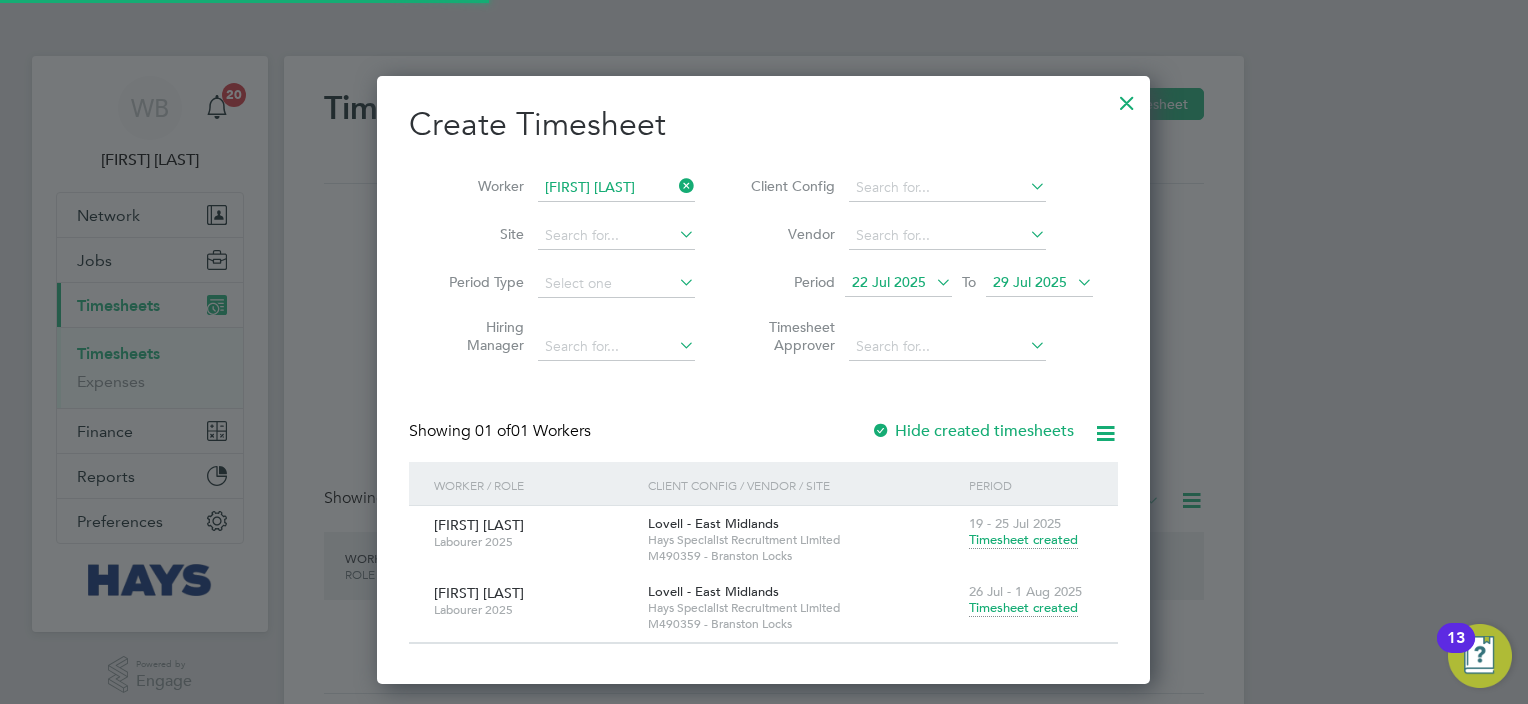 click on "[FIRST] [LAST]" at bounding box center (564, 188) 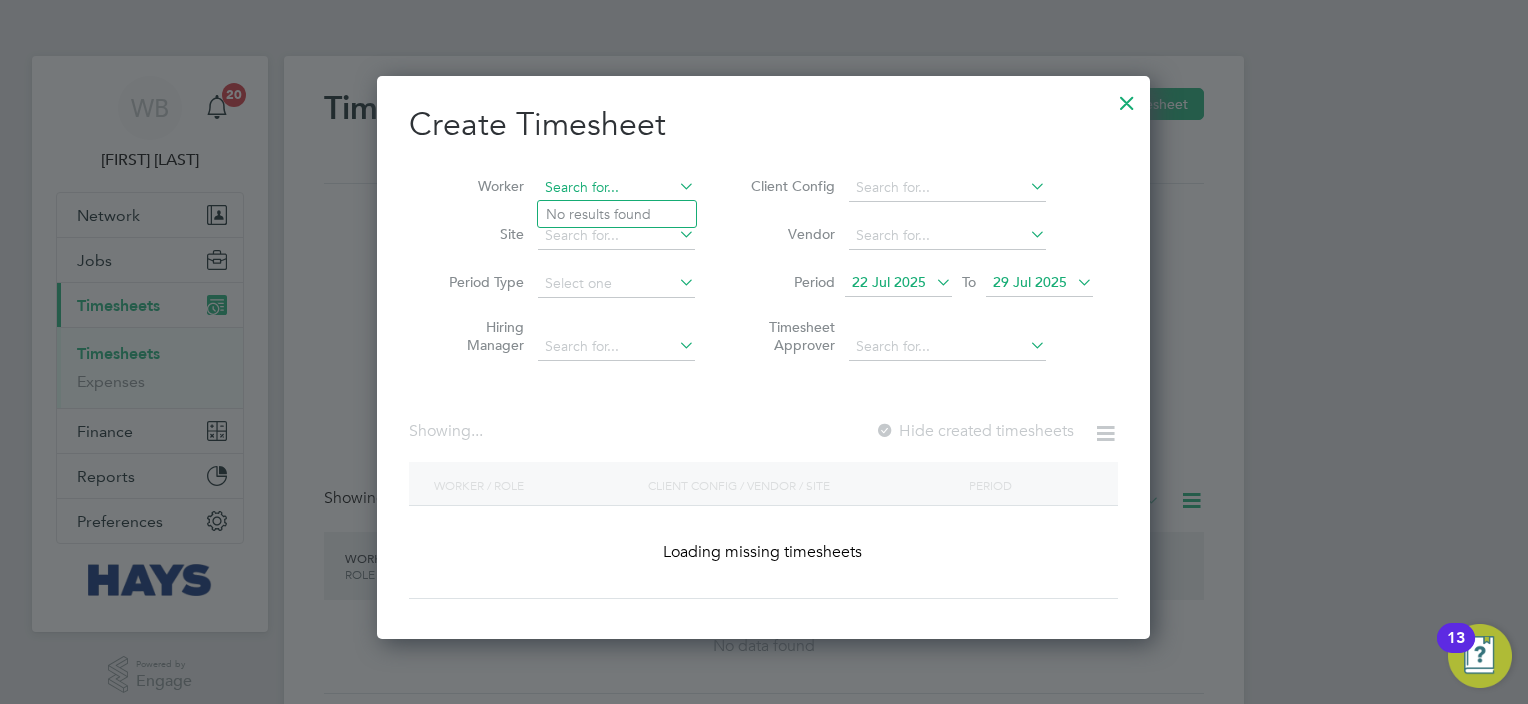 click at bounding box center (616, 188) 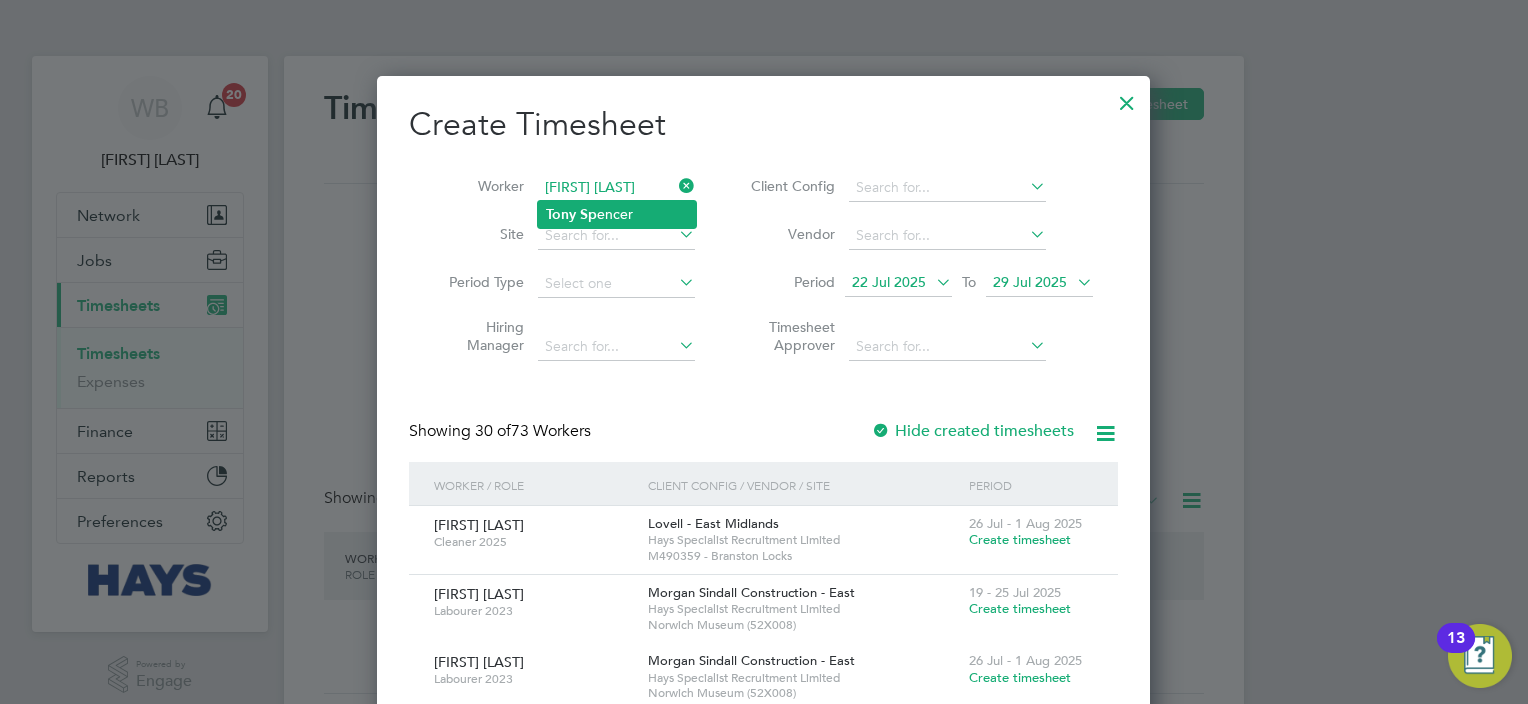 click on "[FIRST]   [LAST]" 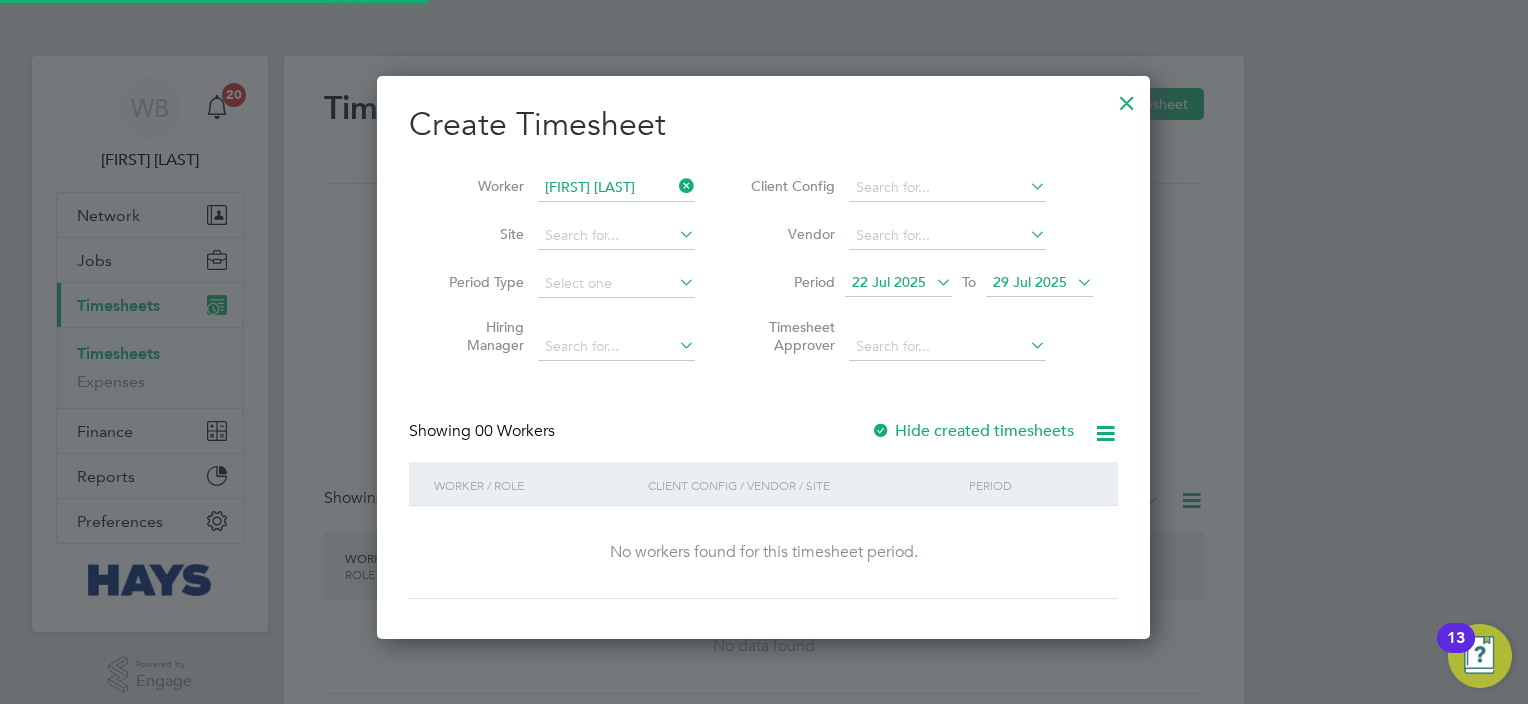 click on "Hide created timesheets" at bounding box center [972, 431] 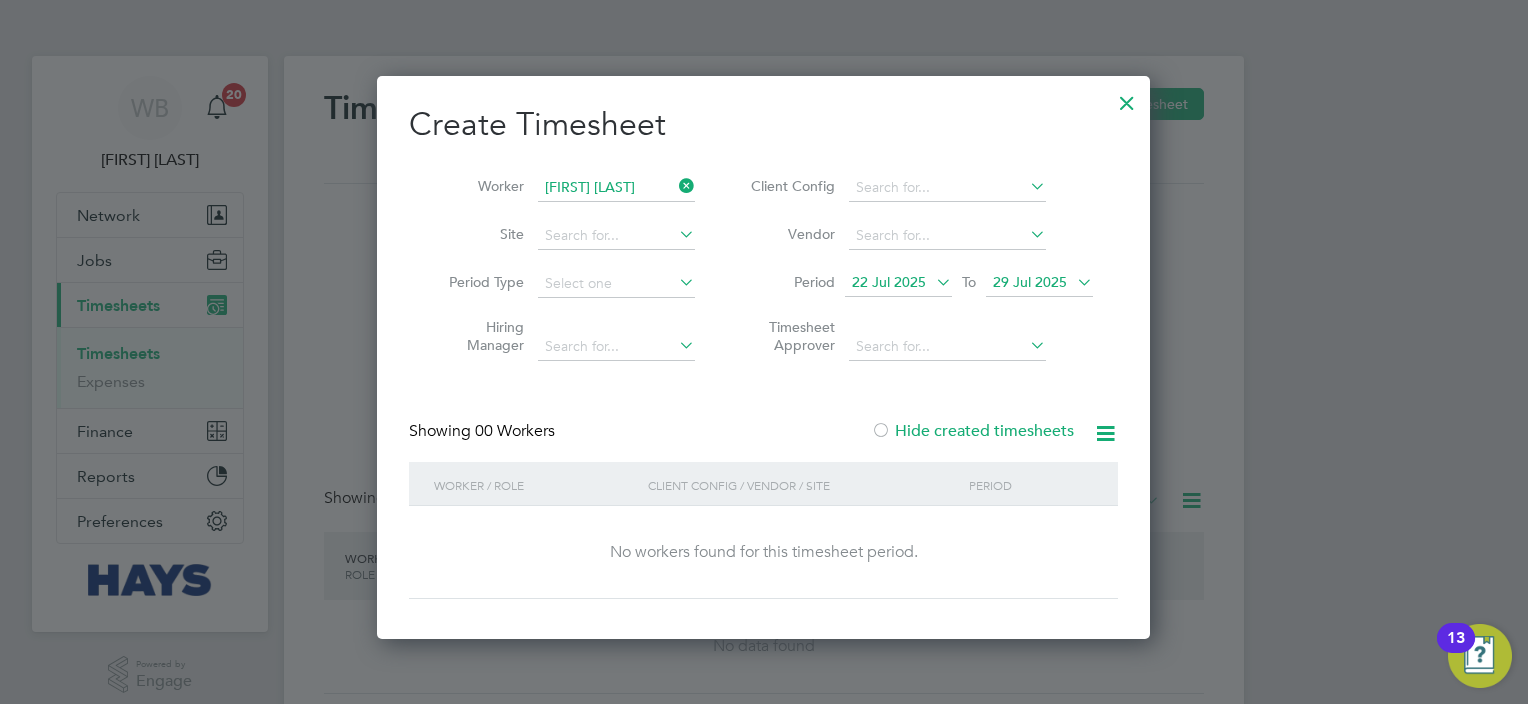 click on "Hide created timesheets" at bounding box center [972, 431] 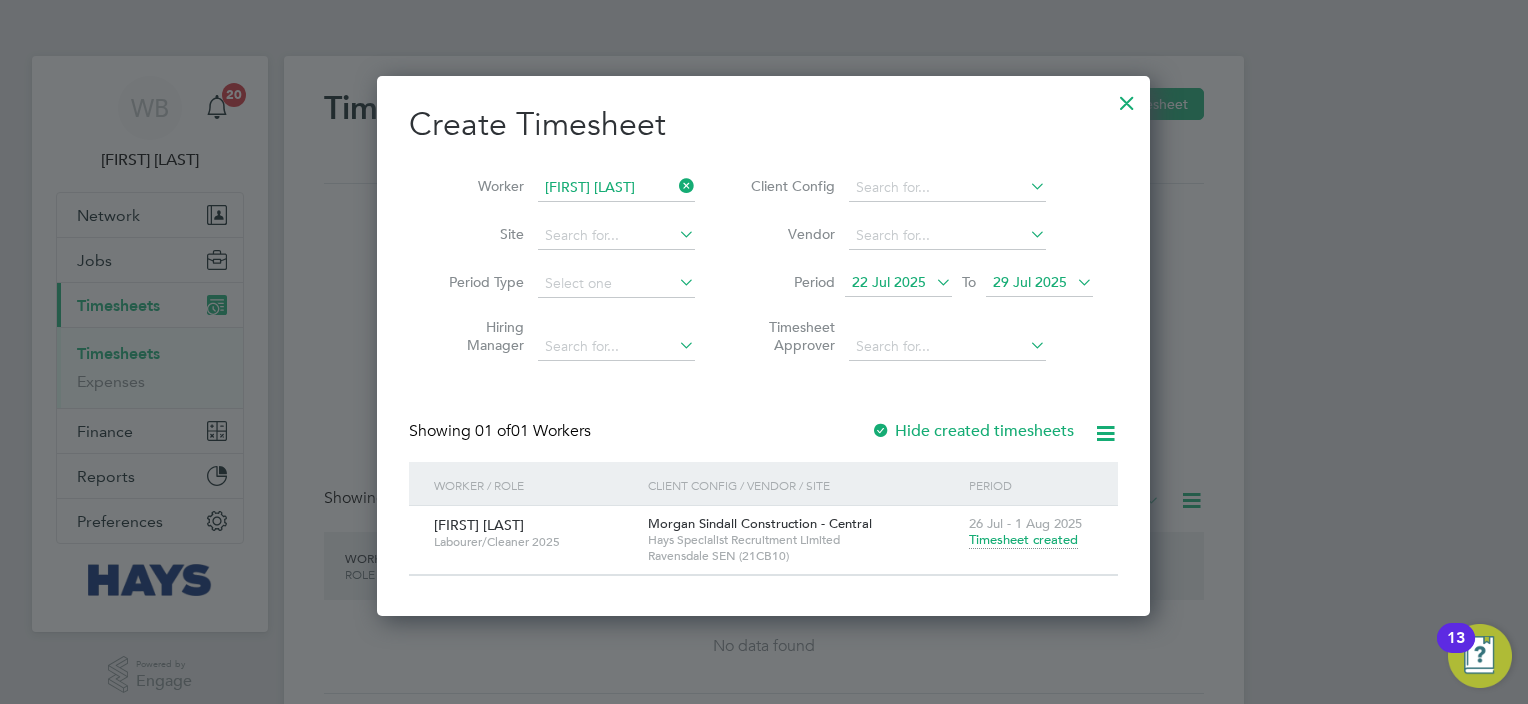 click on "Timesheet created" at bounding box center (1023, 540) 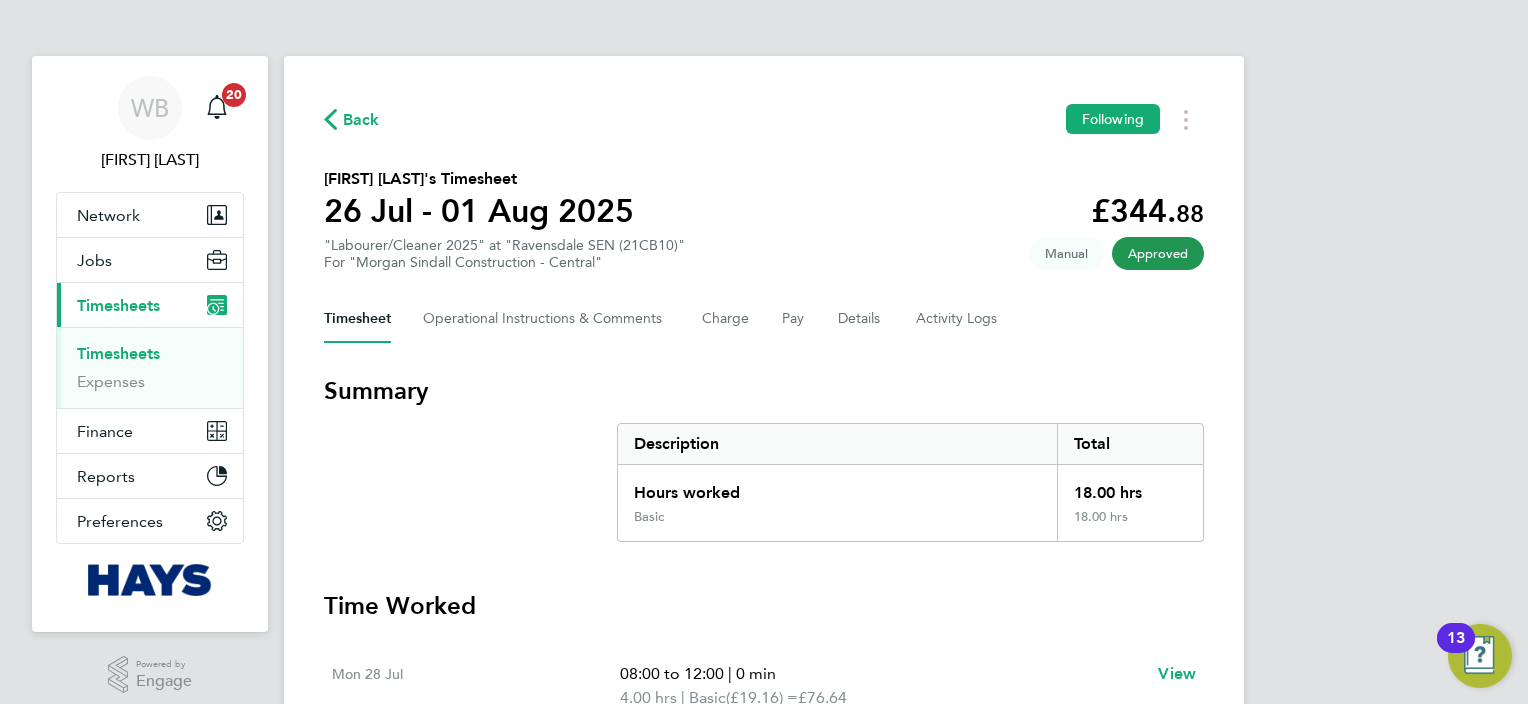 click on "Back" 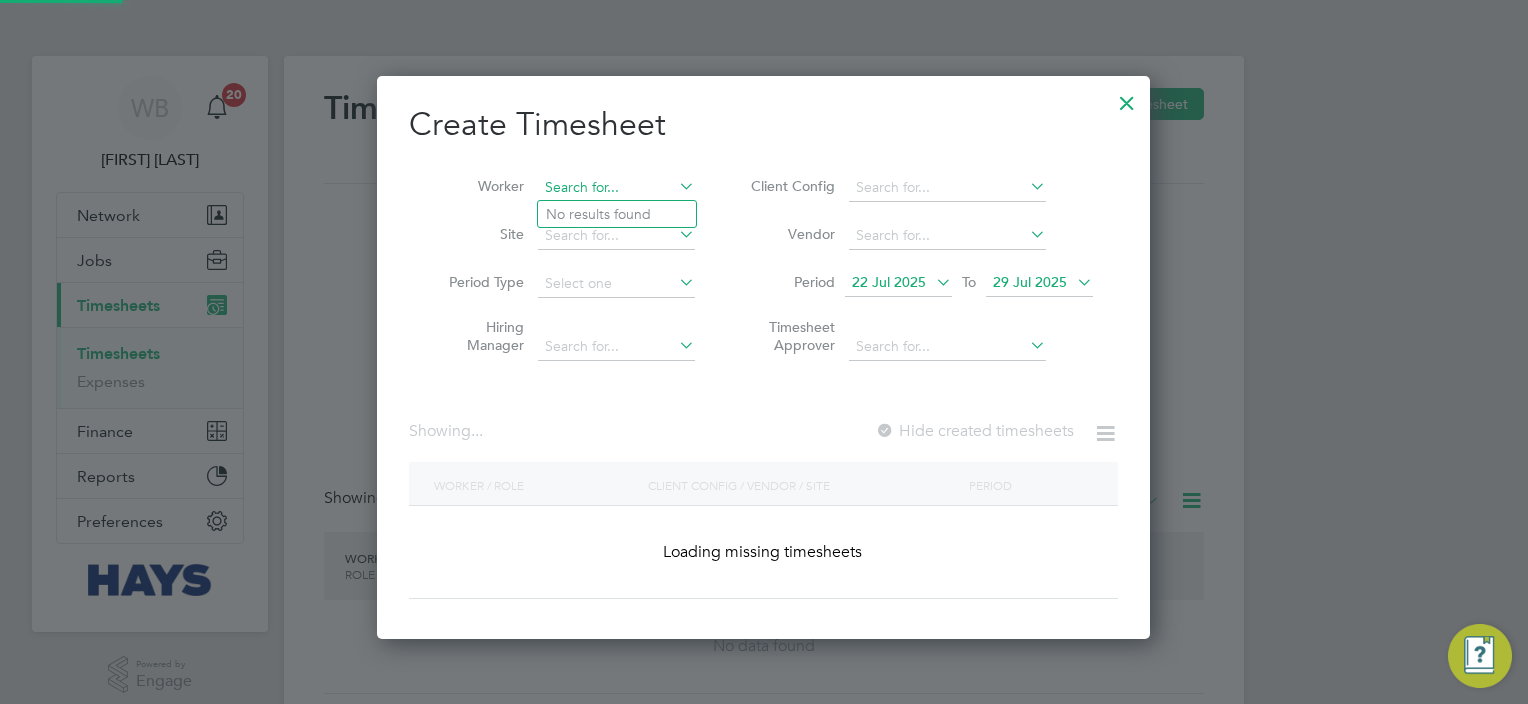 click at bounding box center (616, 188) 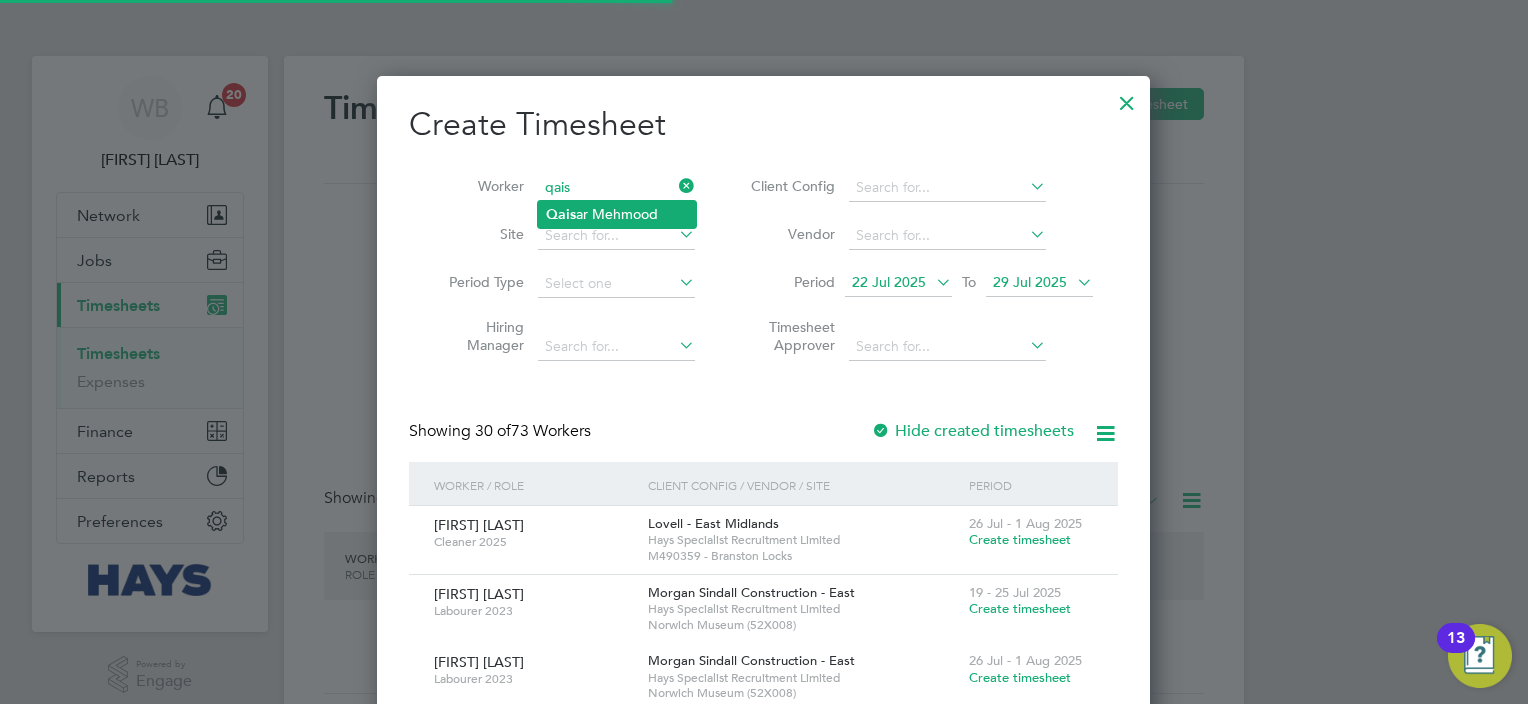 click on "[FIRST] [LAST]" 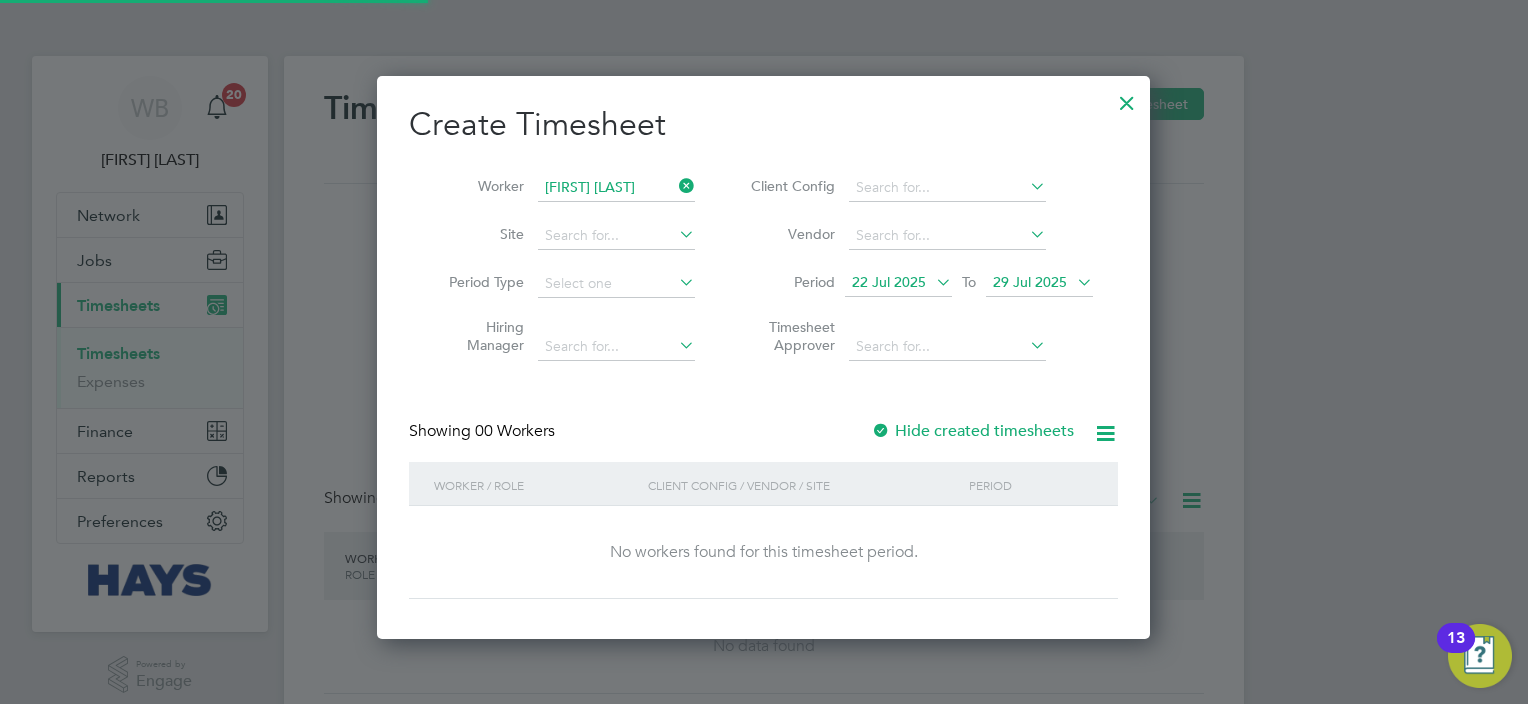 click on "Hide created timesheets" at bounding box center (972, 431) 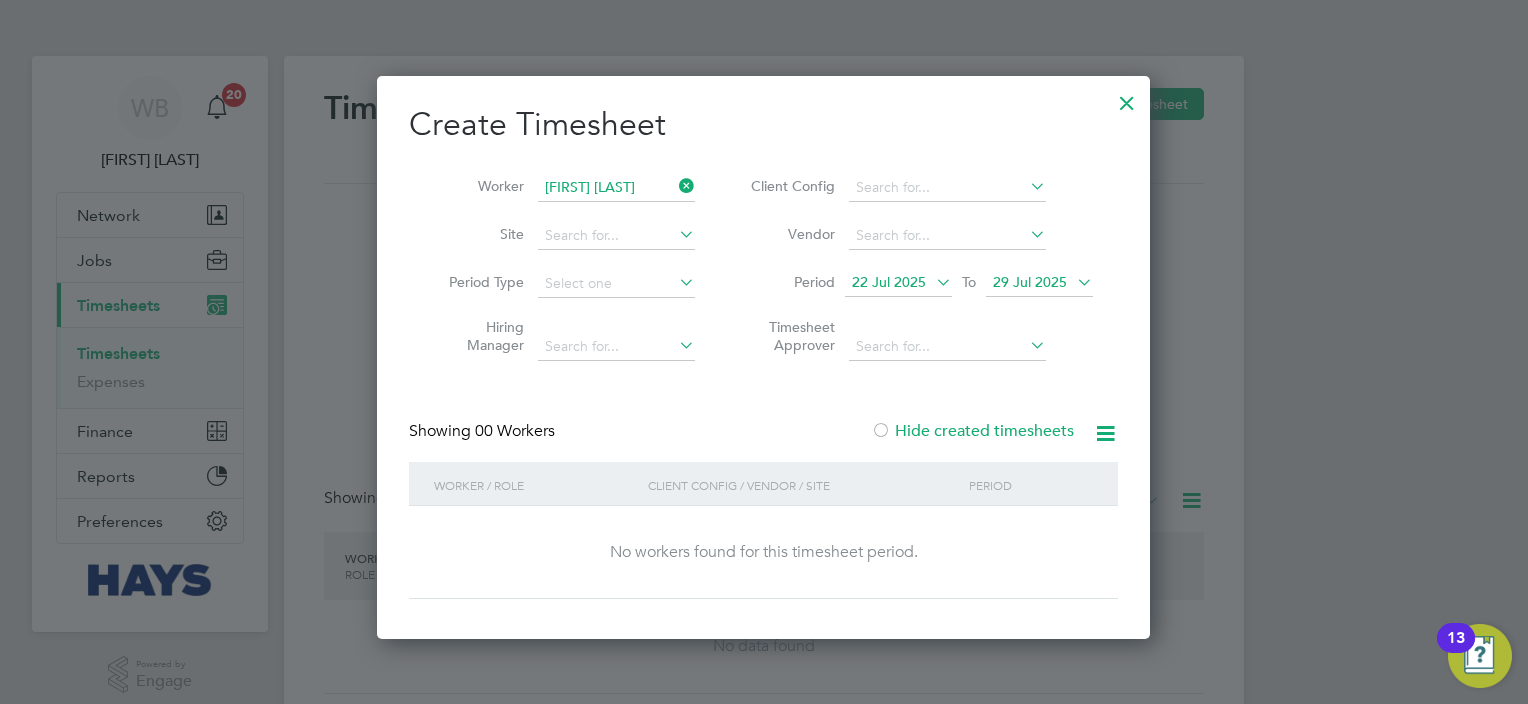 click on "Hide created timesheets" at bounding box center [972, 431] 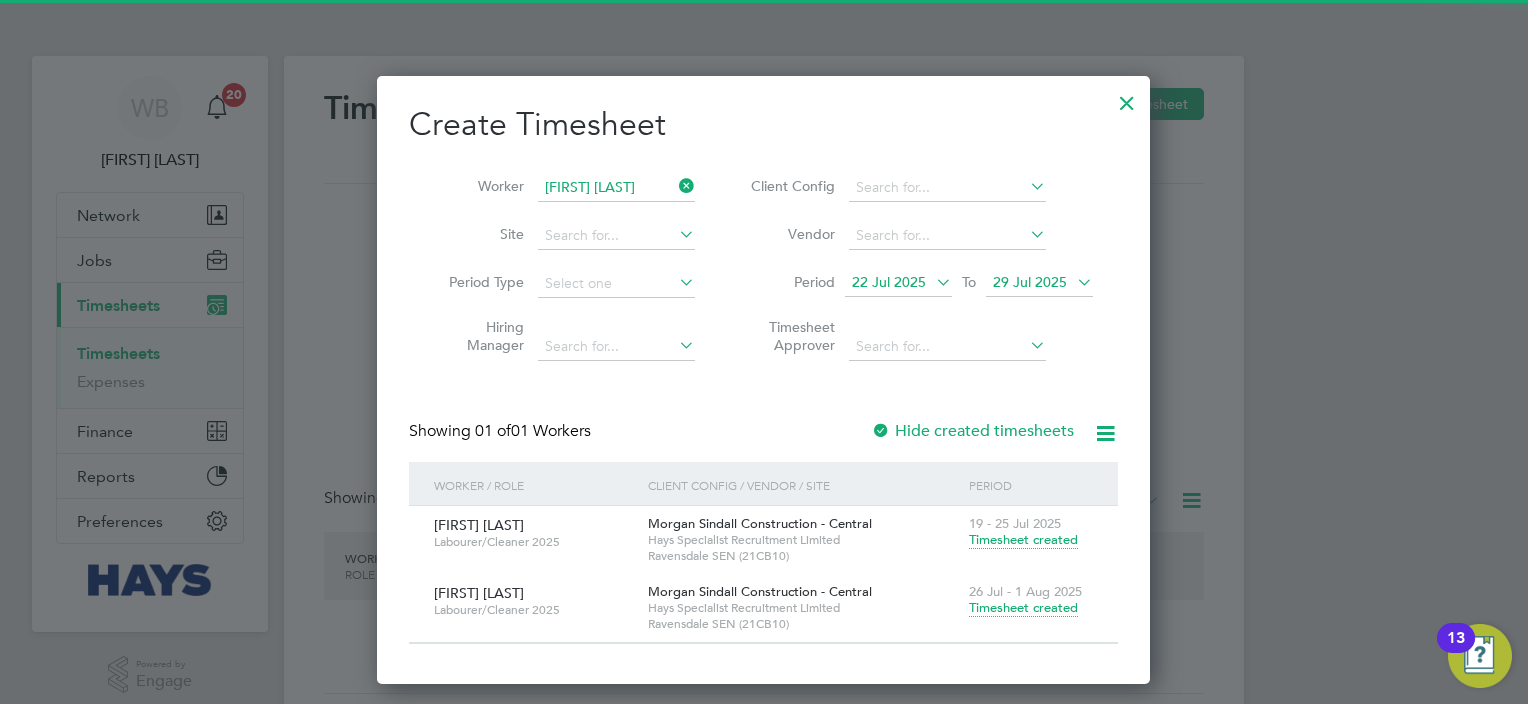 click on "Timesheet created" at bounding box center [1023, 608] 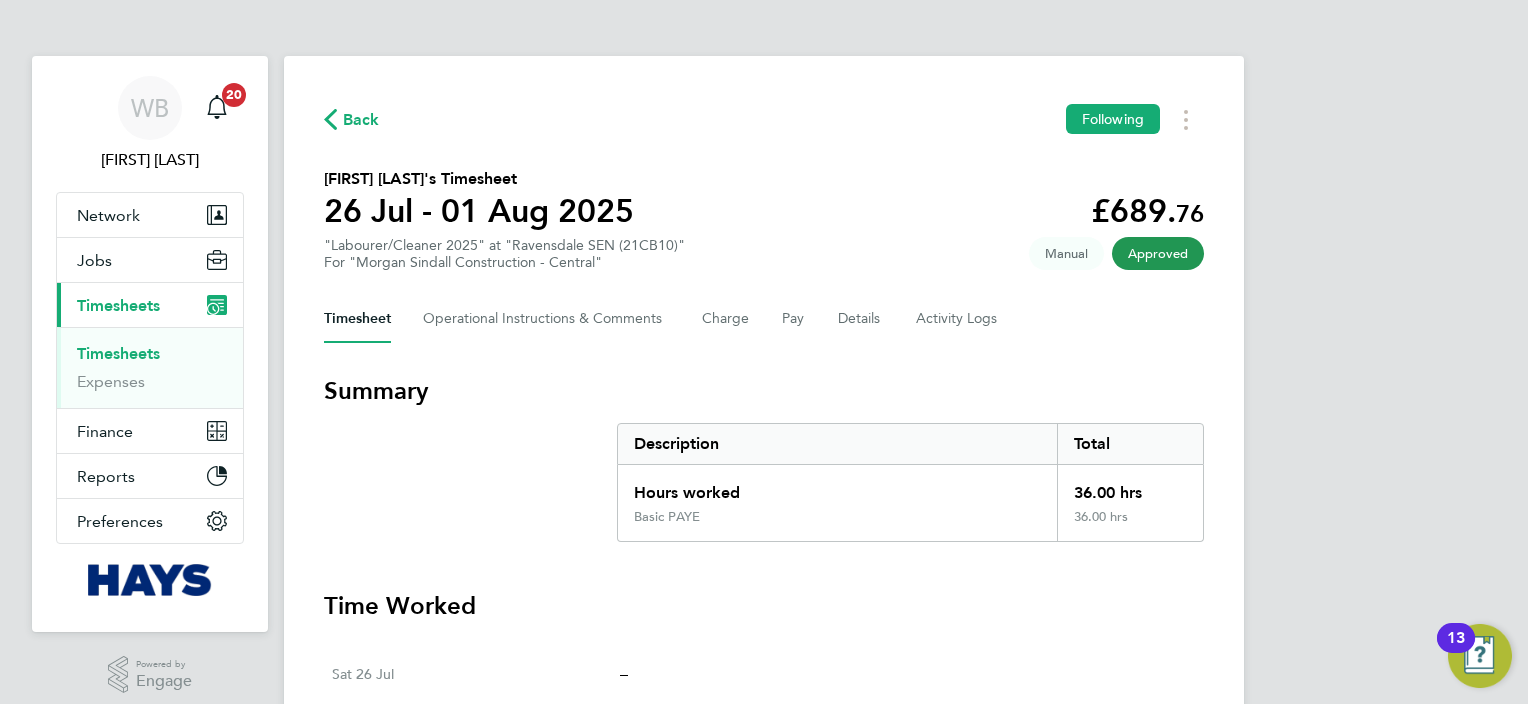 click on "Back" 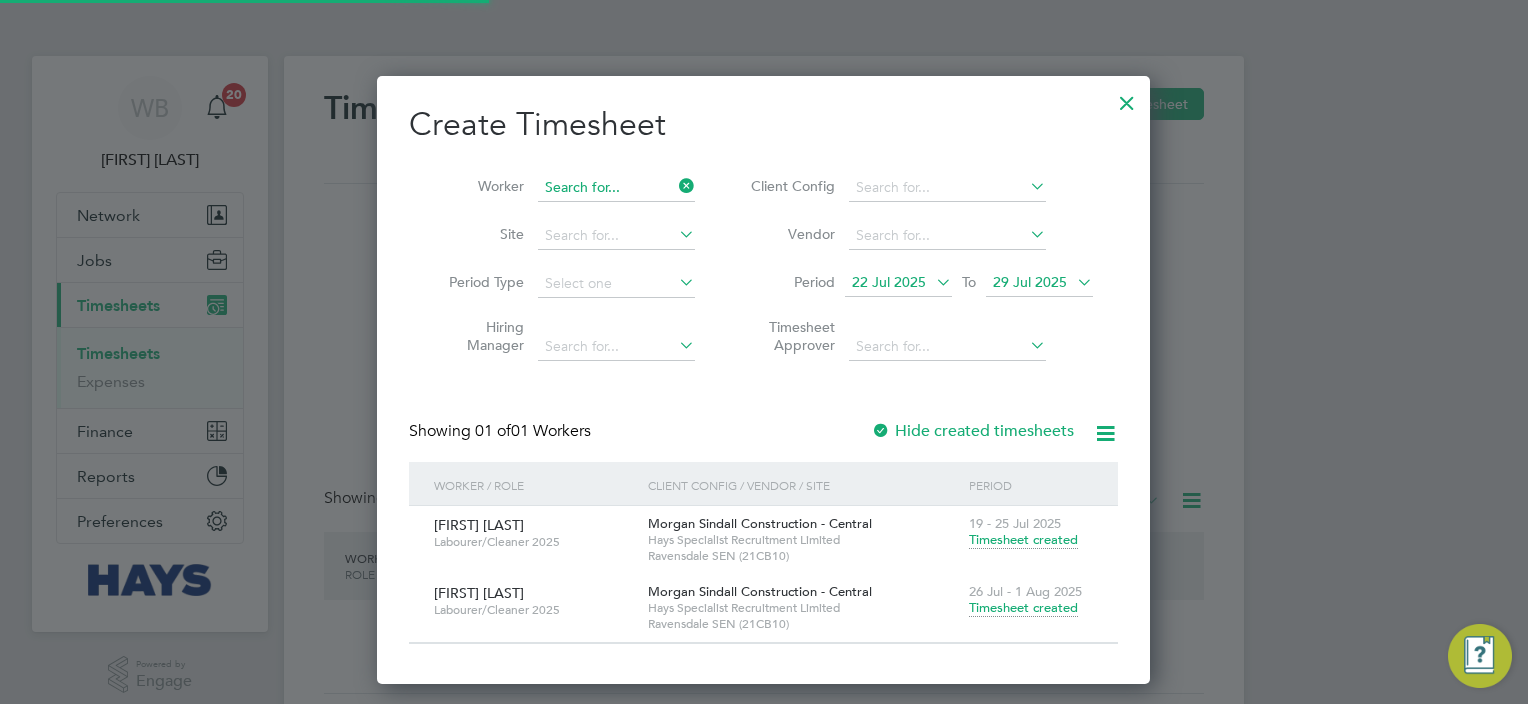 click at bounding box center (616, 188) 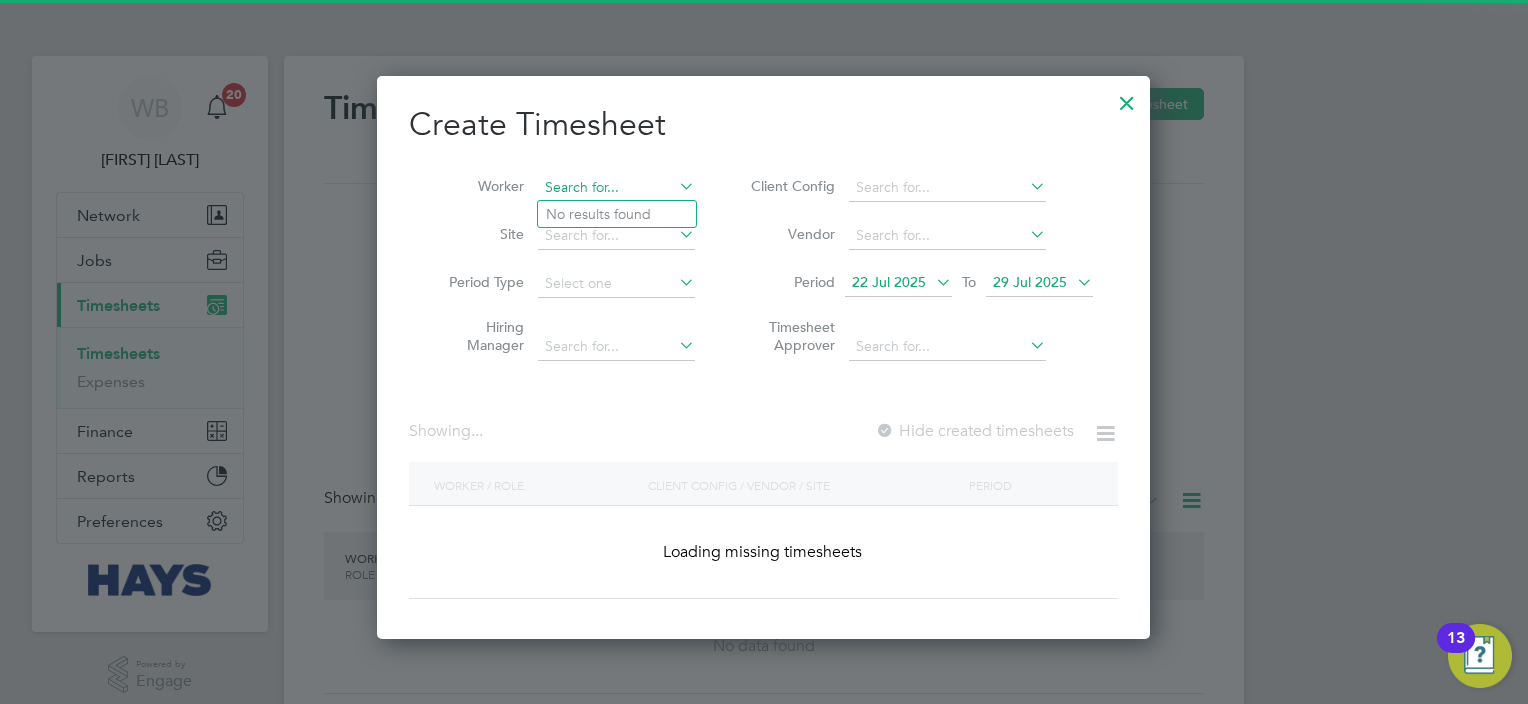 type on "s" 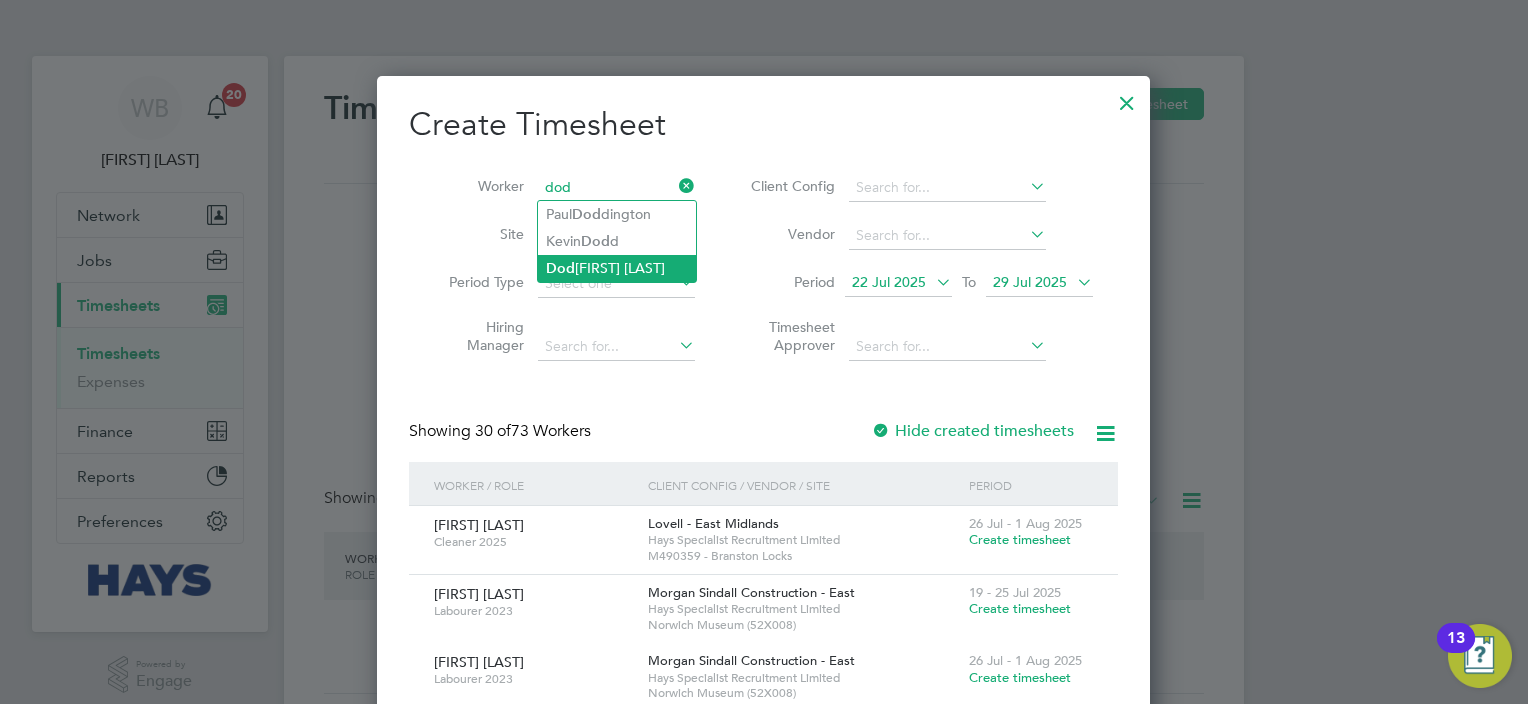 click on "[FIRST] [LAST]" 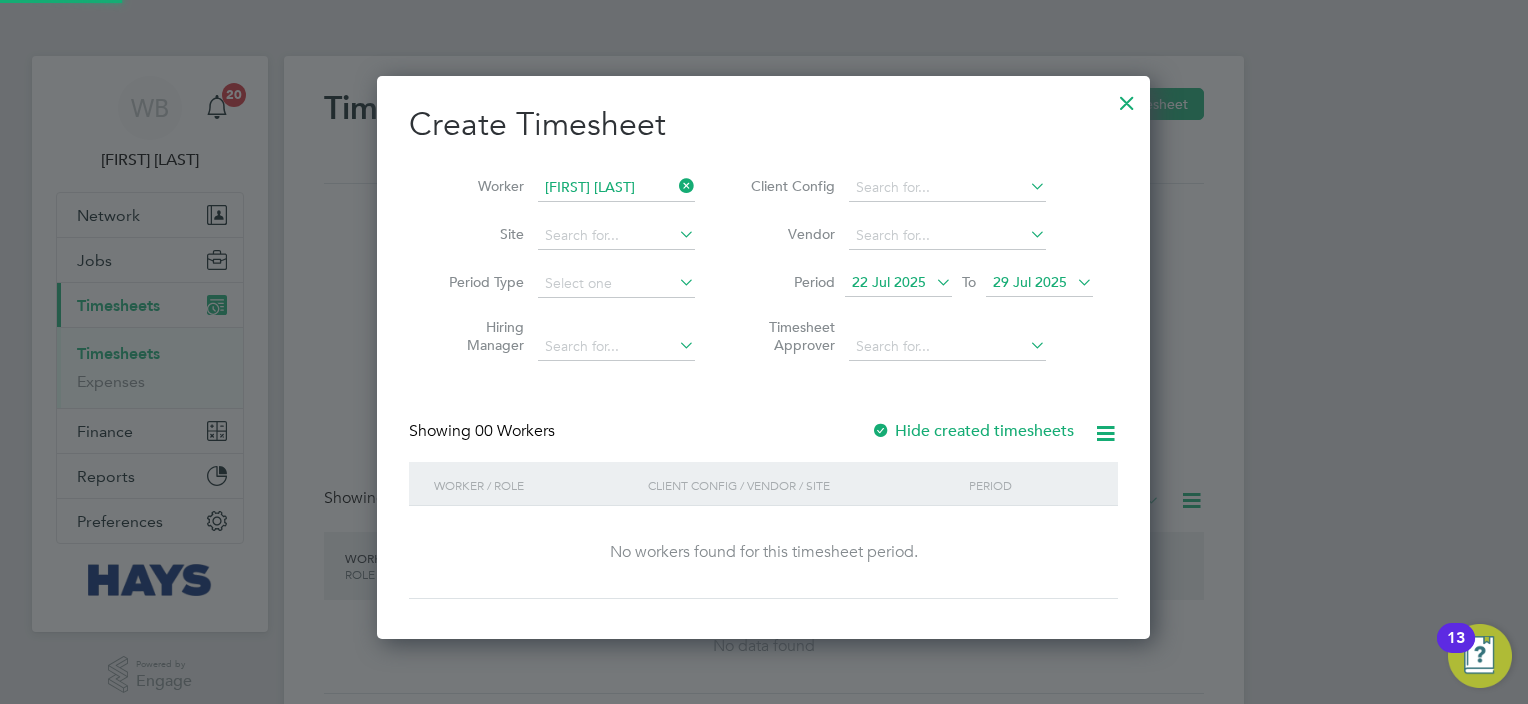 click on "Hide created timesheets" at bounding box center (972, 431) 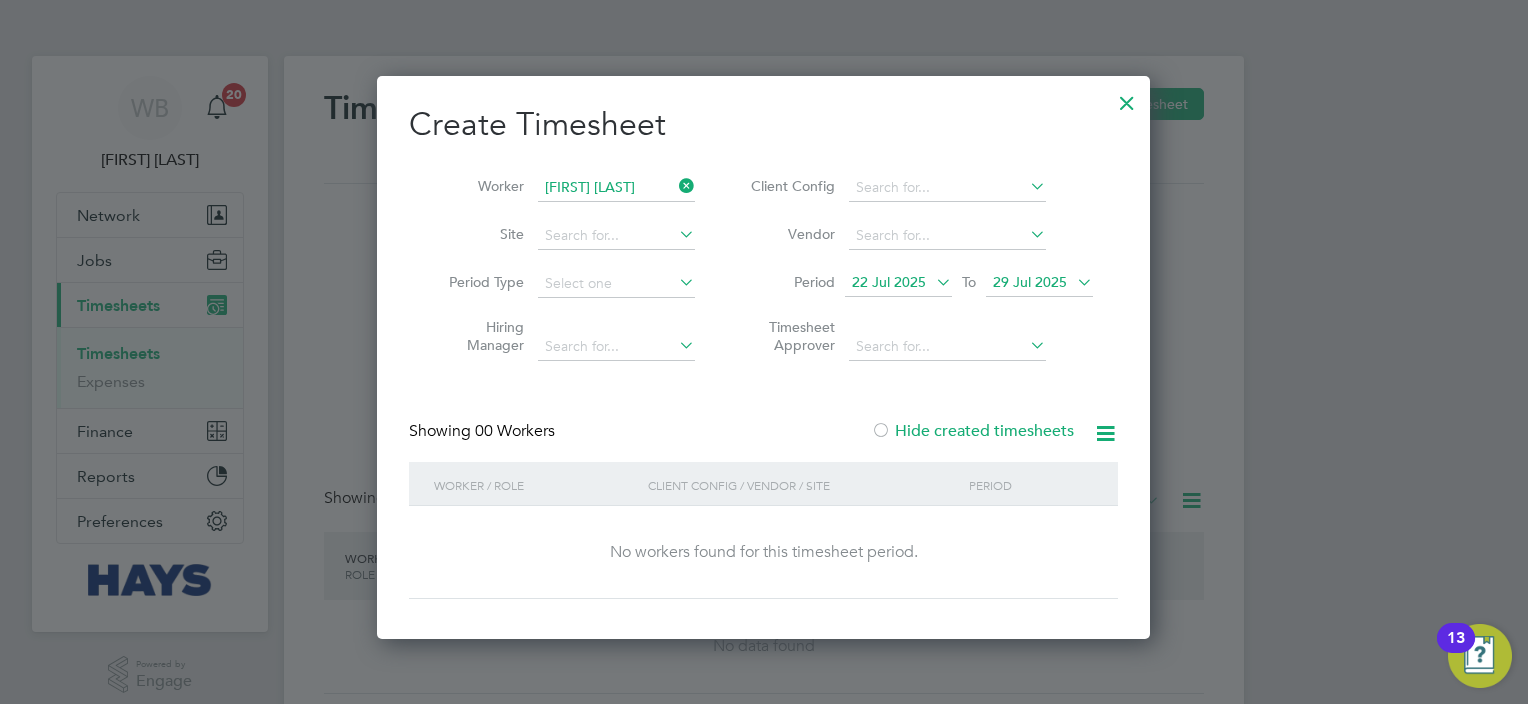 click on "Hide created timesheets" at bounding box center (972, 431) 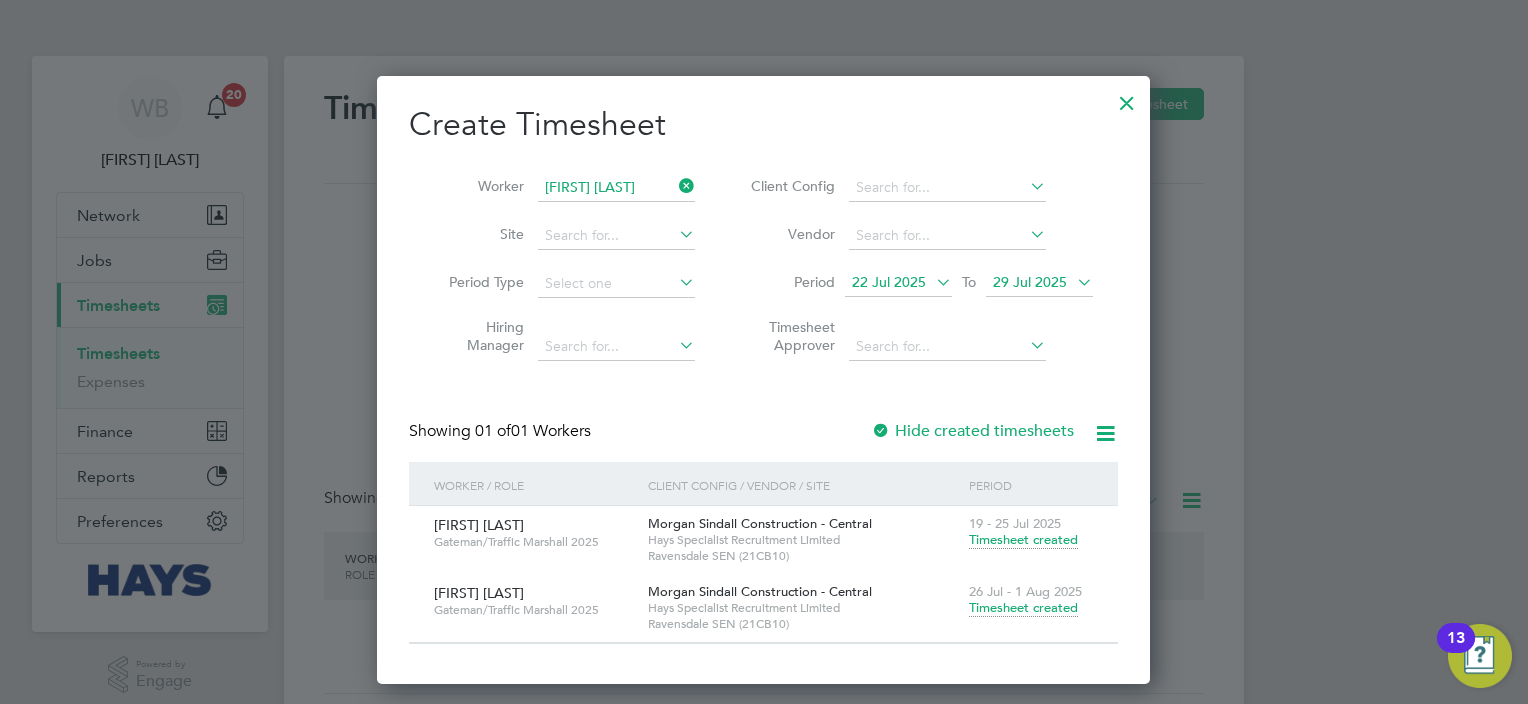 click on "Timesheet created" at bounding box center [1023, 608] 